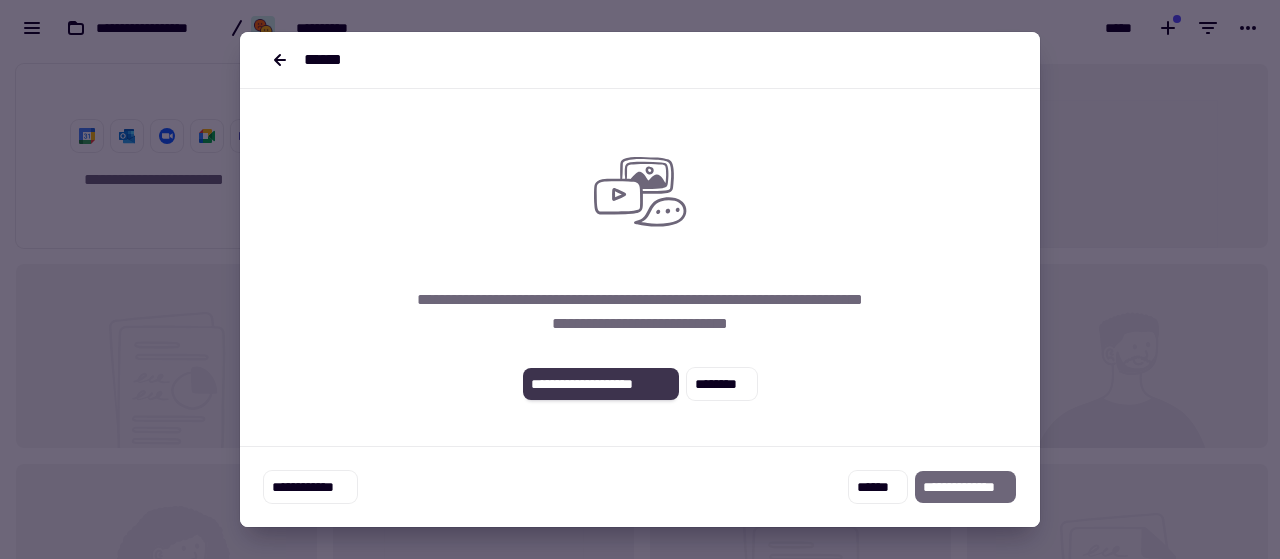 scroll, scrollTop: 0, scrollLeft: 0, axis: both 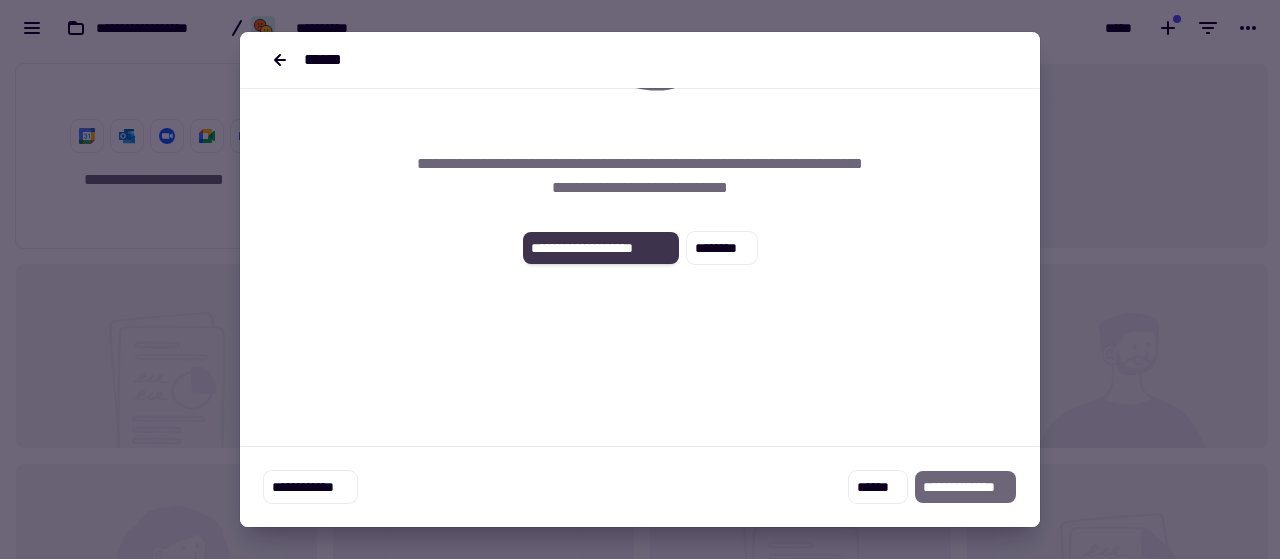 click on "**********" 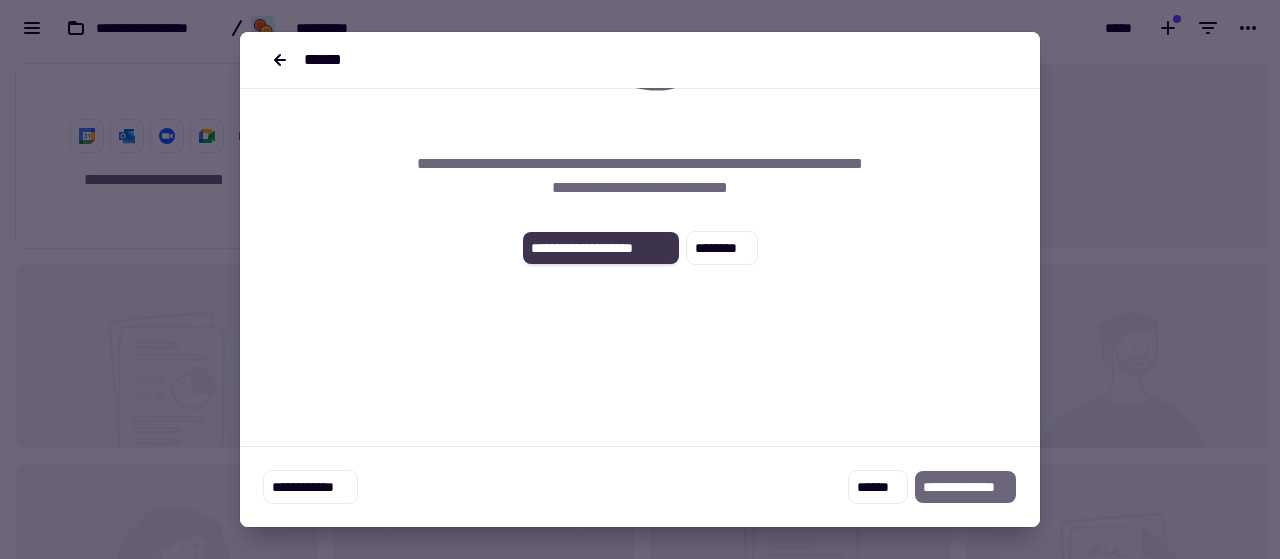 click on "**********" 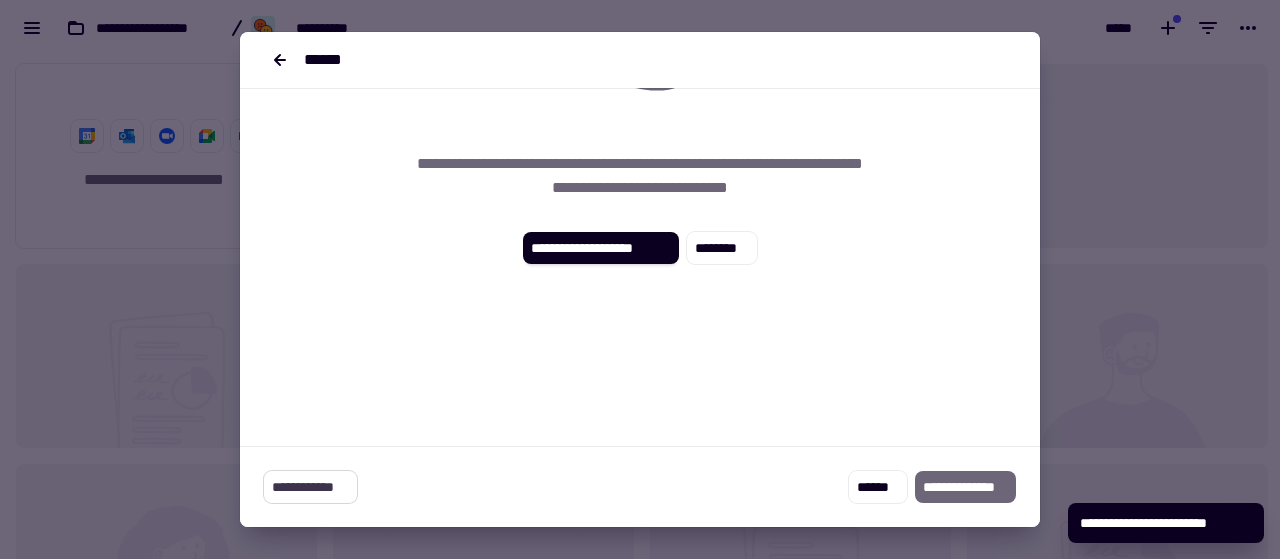 click on "**********" 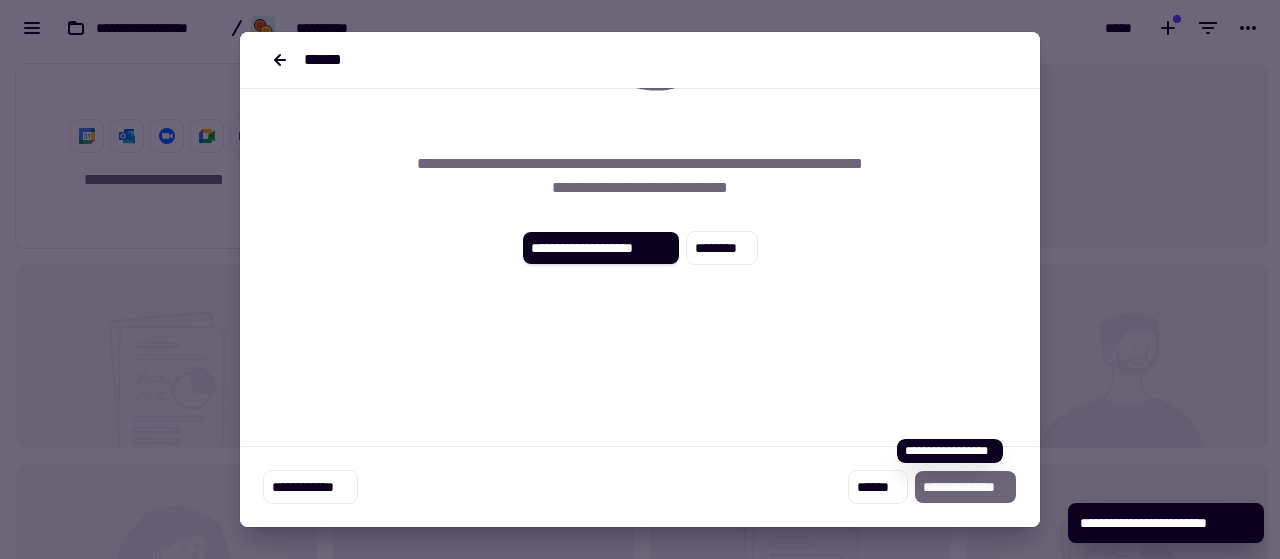 click on "**********" 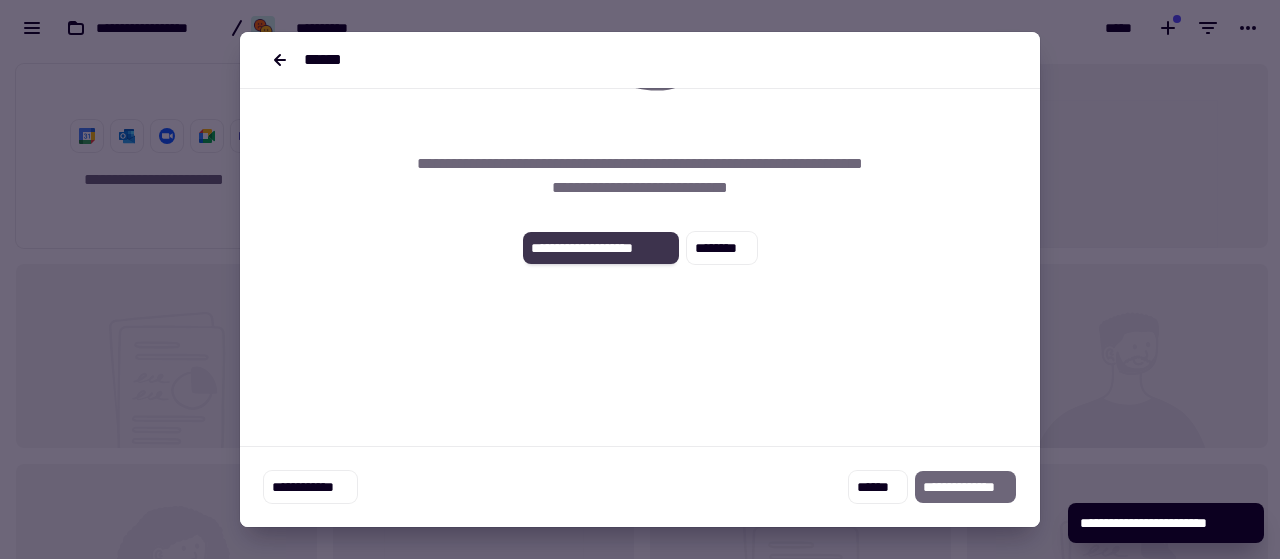 click on "**********" 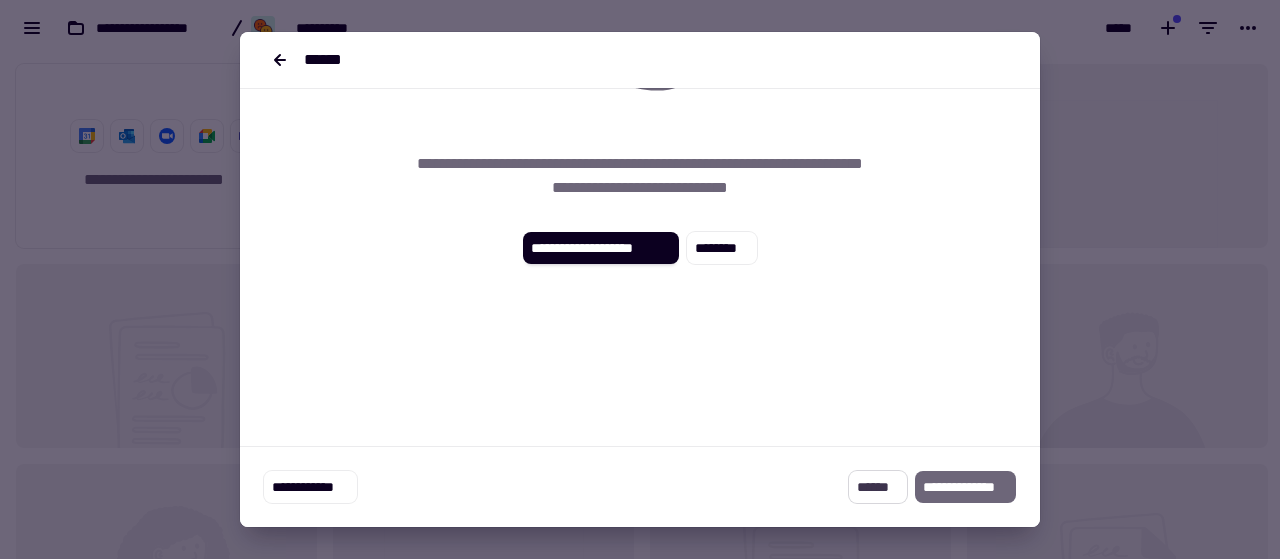 click on "******" 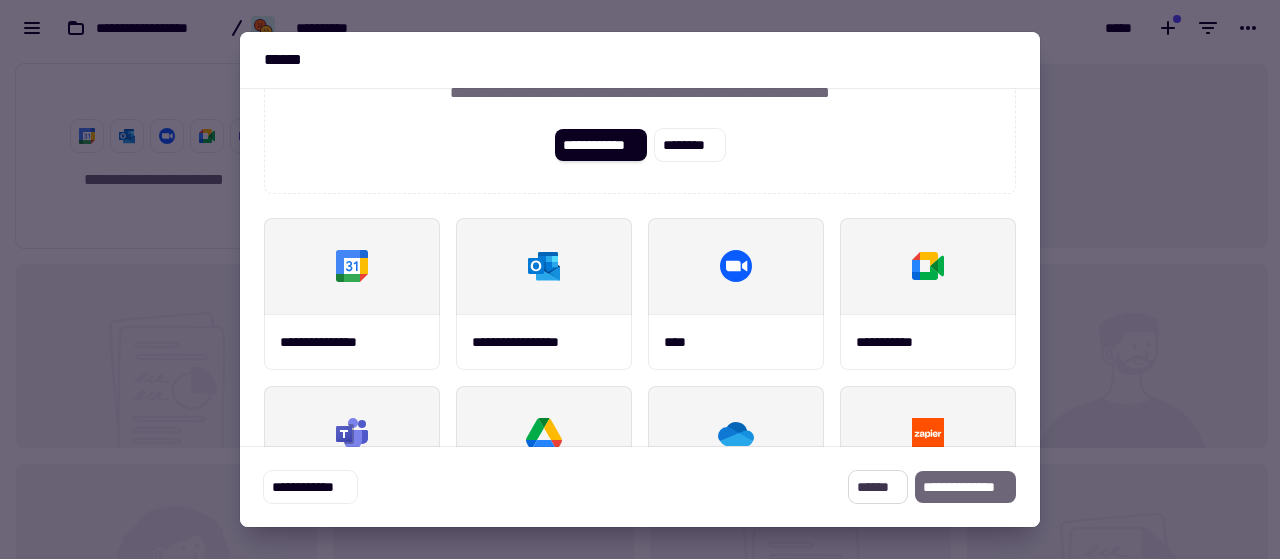 click on "******" 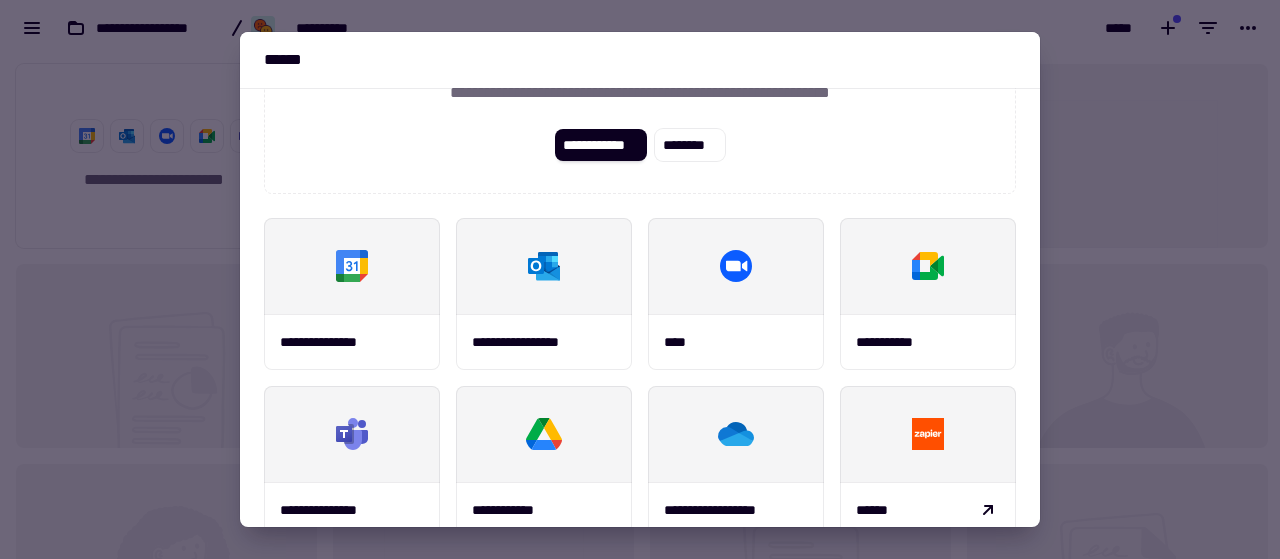 click at bounding box center (640, 279) 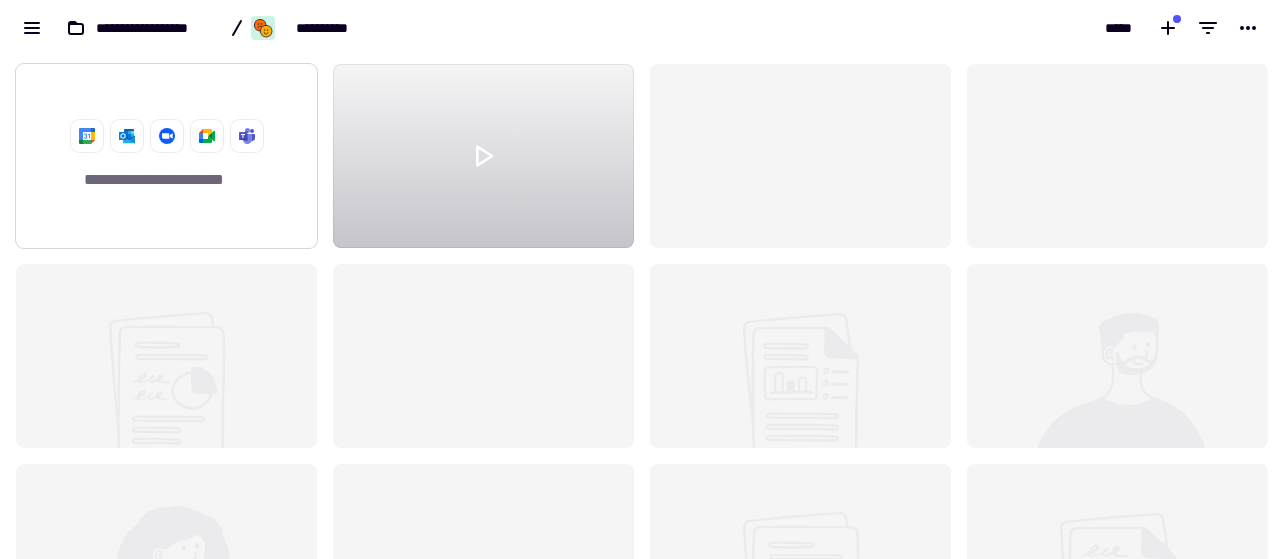 click 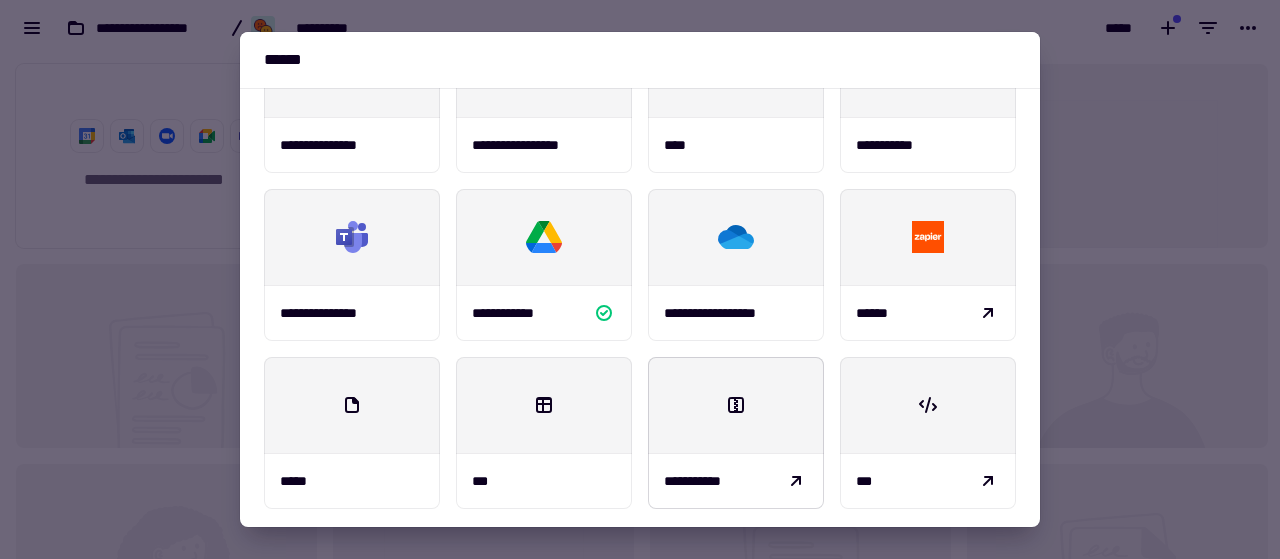 scroll, scrollTop: 338, scrollLeft: 0, axis: vertical 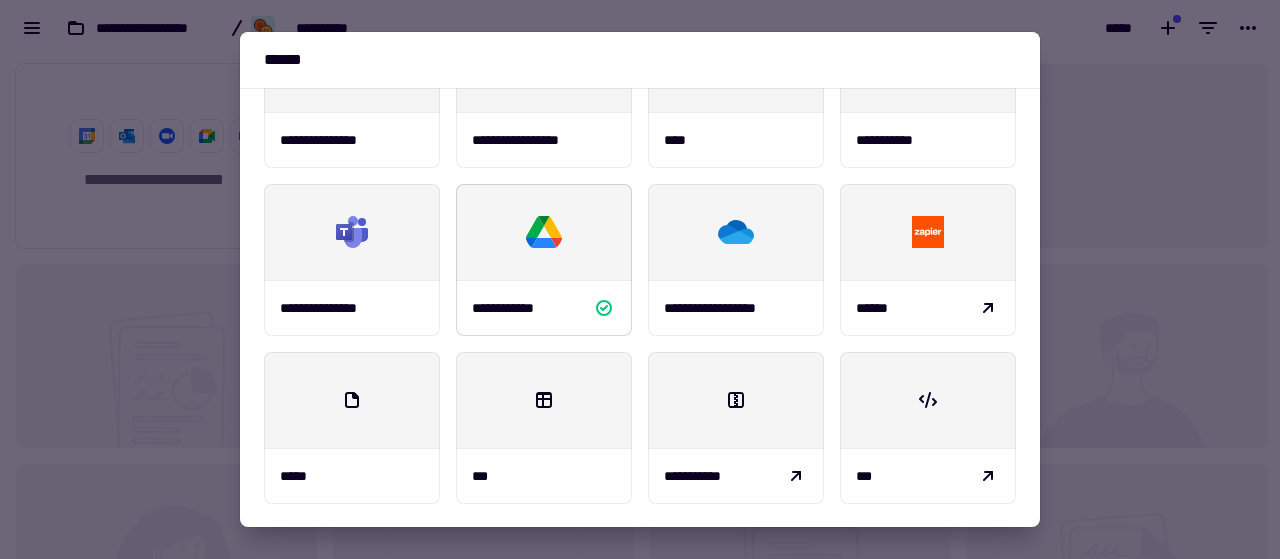 click 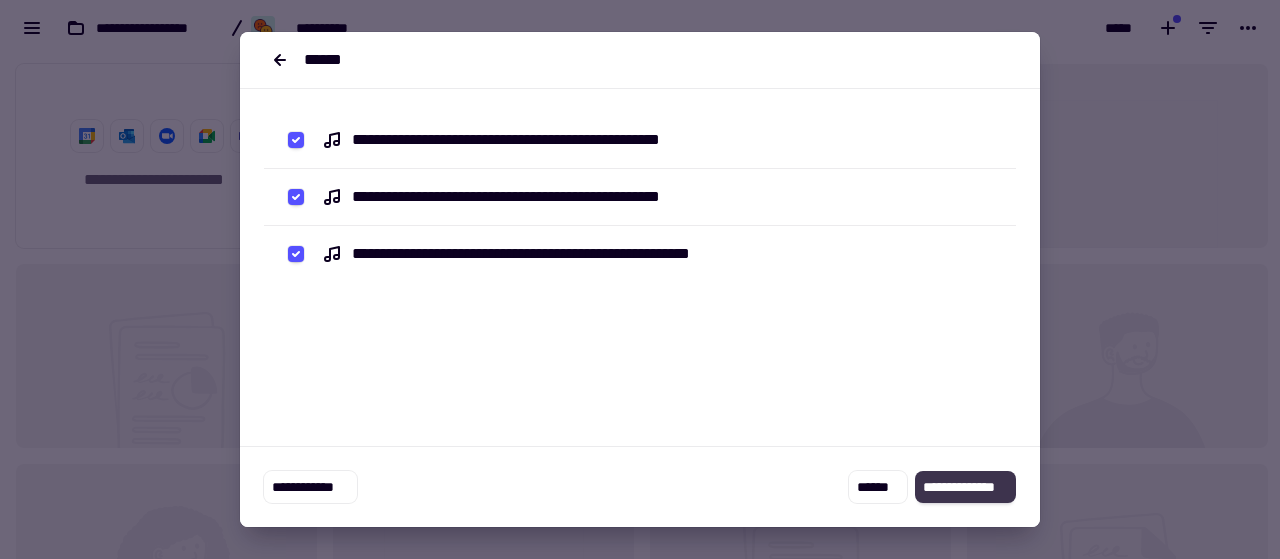 click on "**********" 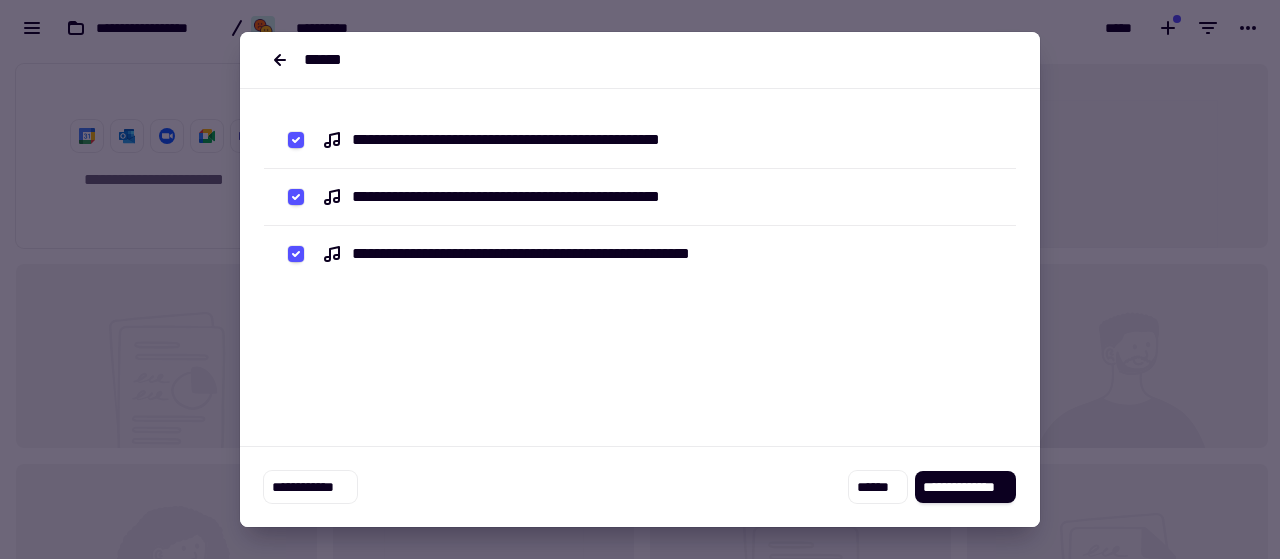 scroll, scrollTop: 136, scrollLeft: 0, axis: vertical 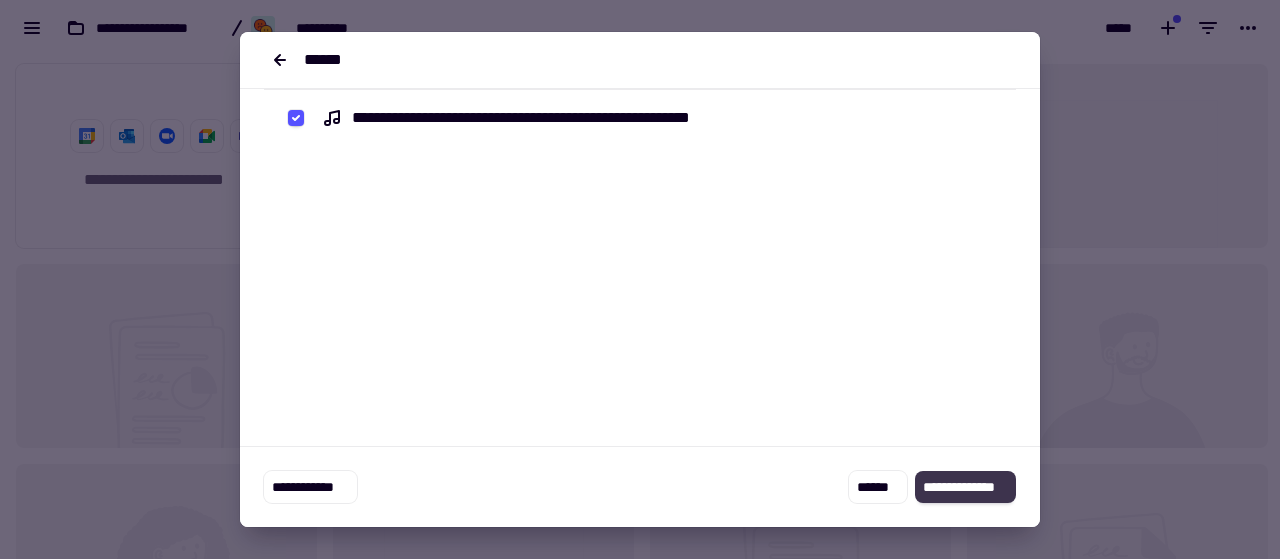 click on "**********" 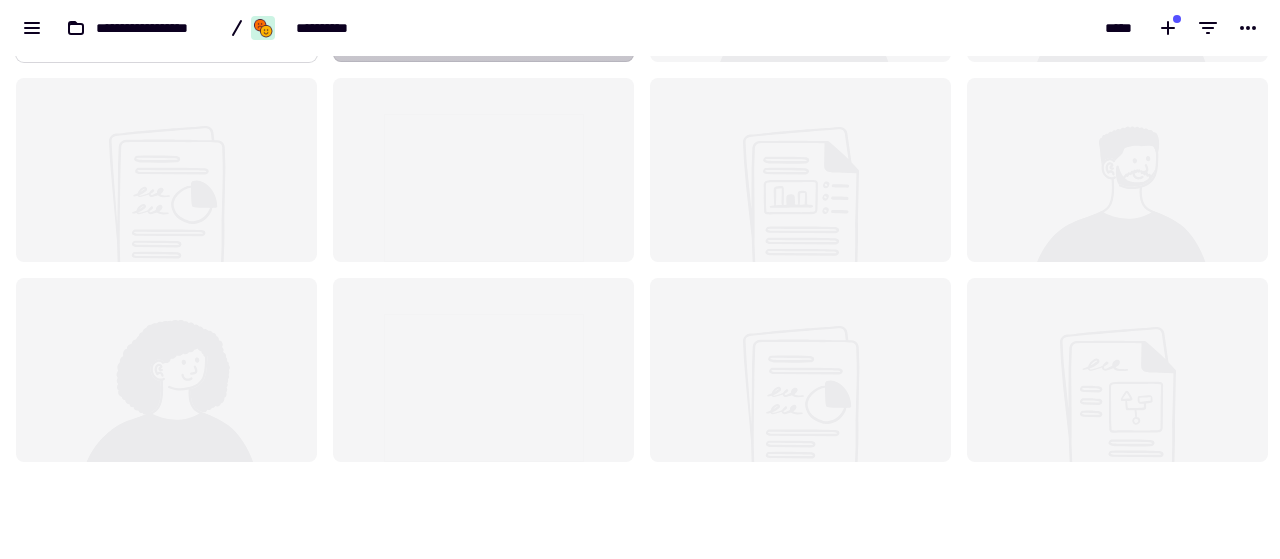 scroll, scrollTop: 0, scrollLeft: 0, axis: both 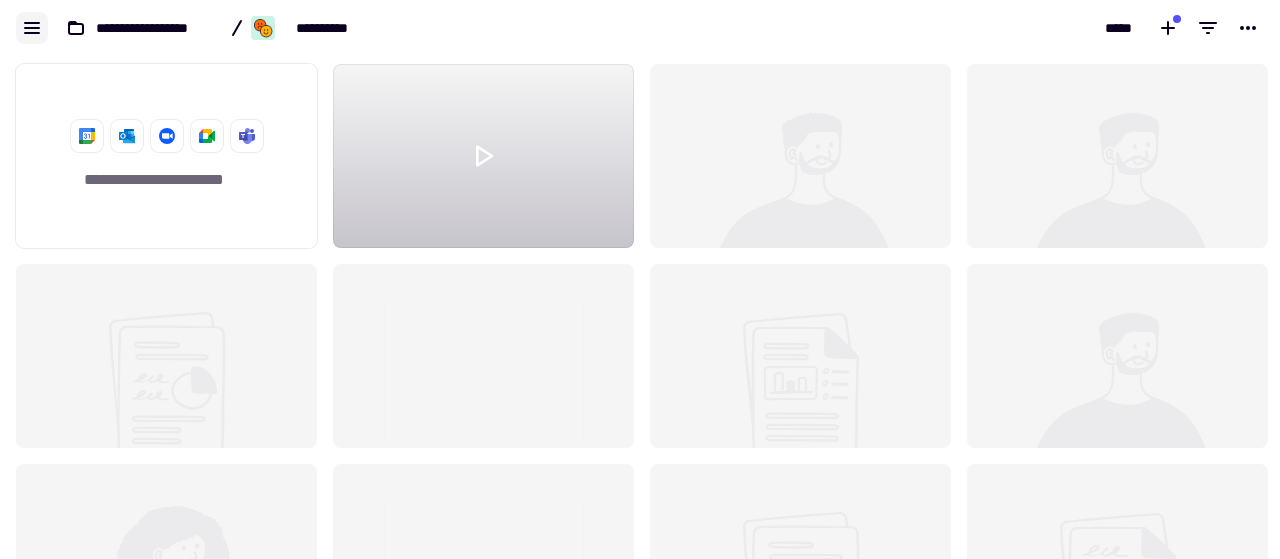 click 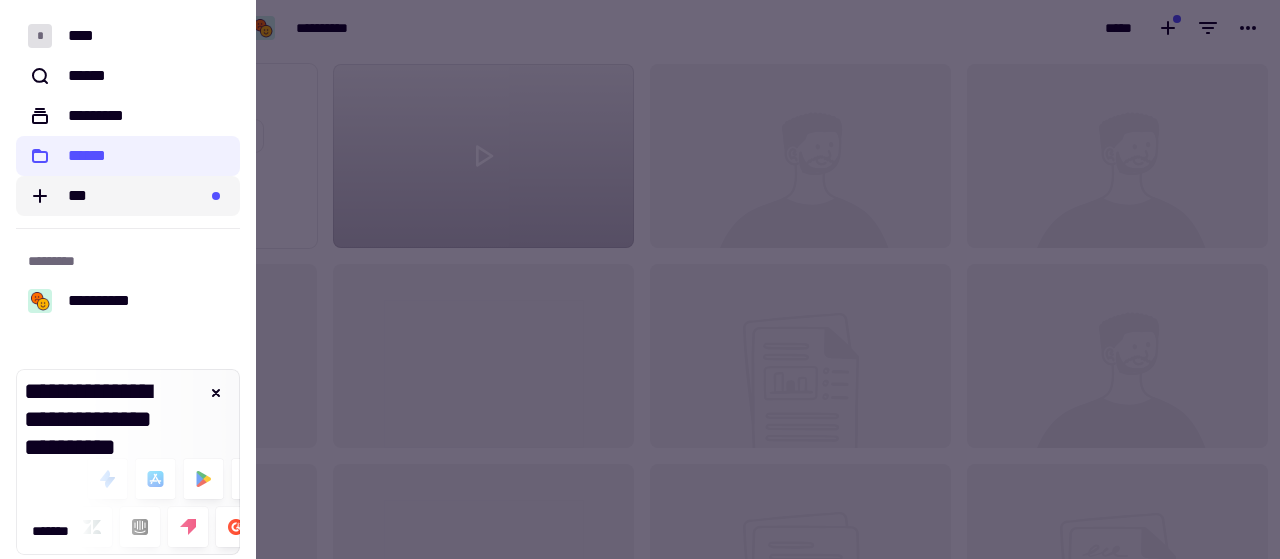 click on "***" 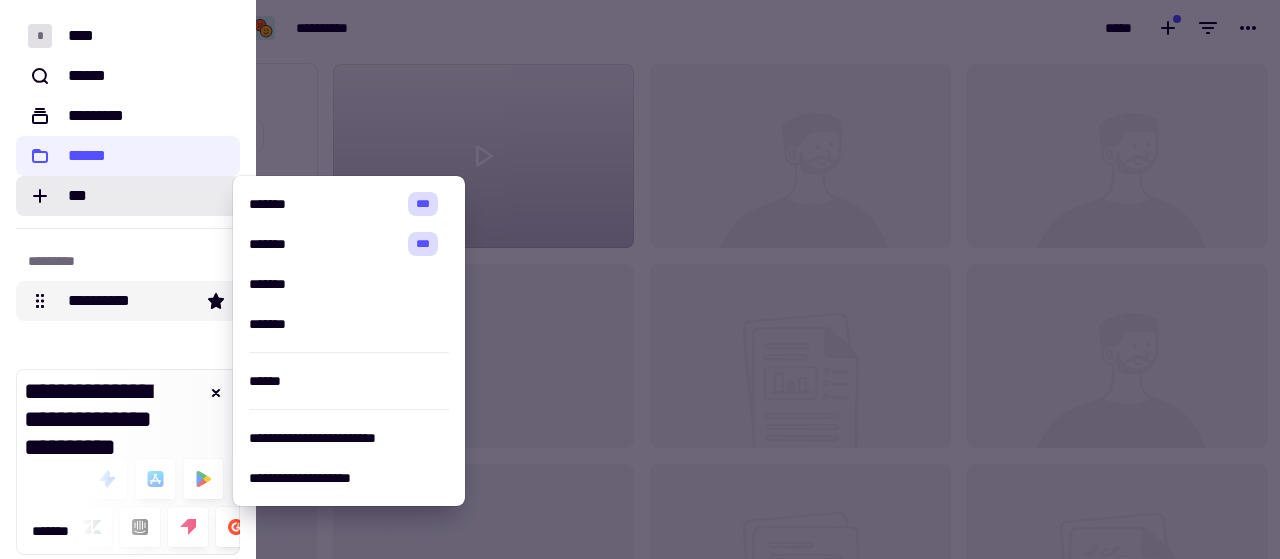 click on "**********" 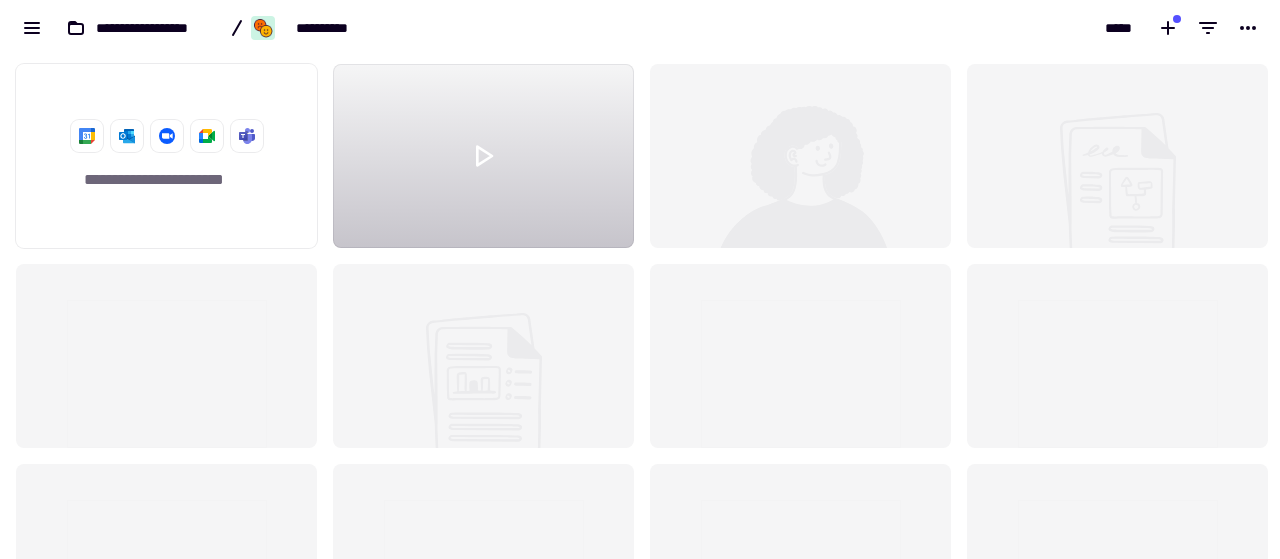 scroll, scrollTop: 16, scrollLeft: 16, axis: both 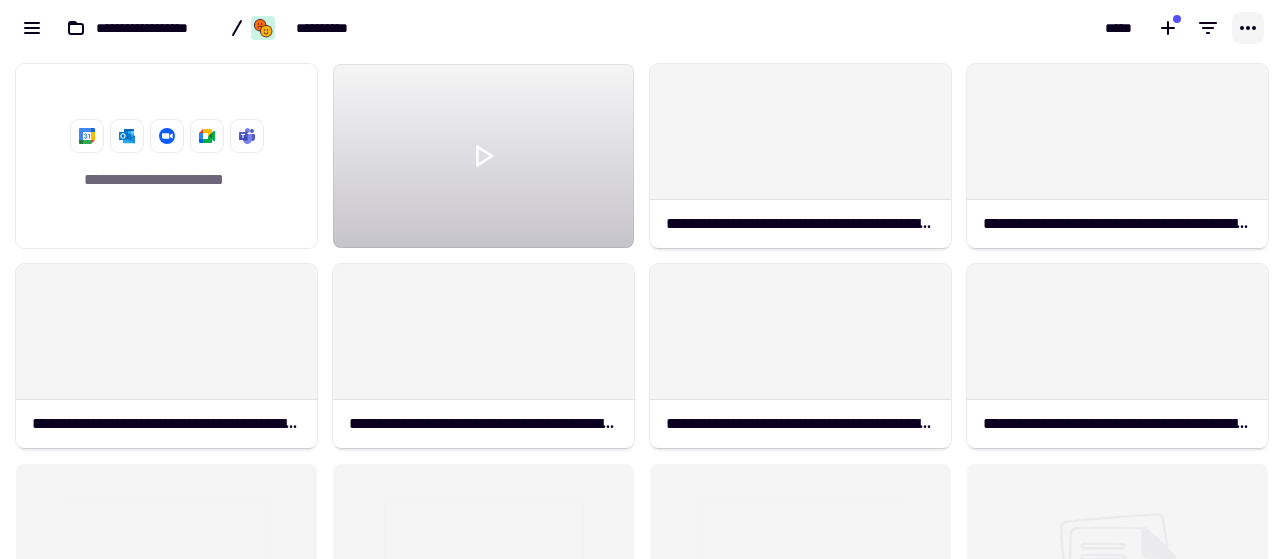 click 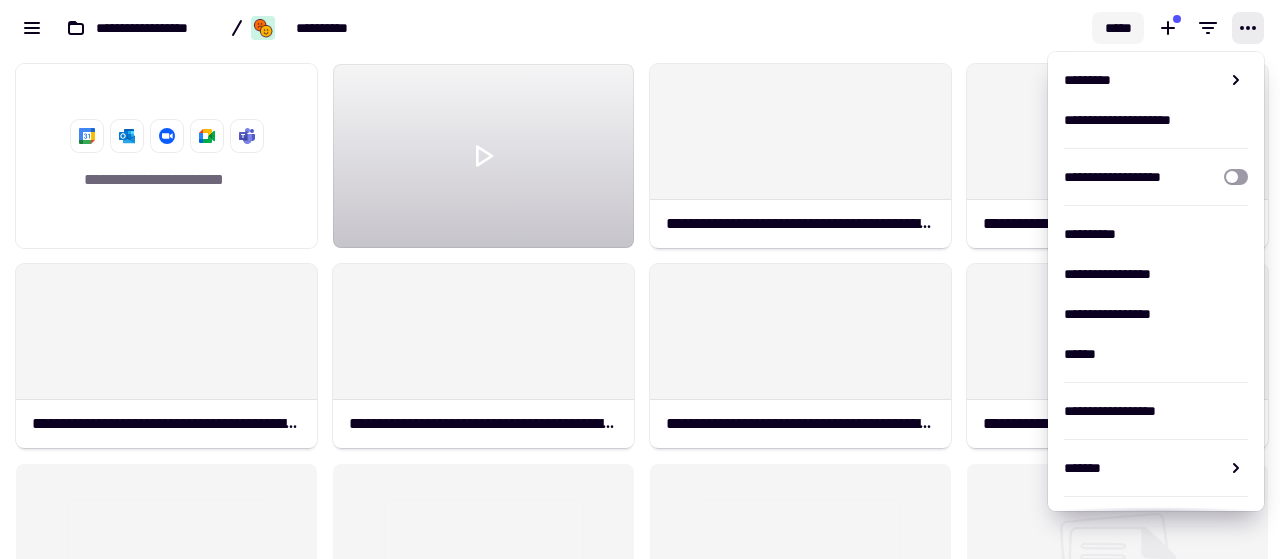 click on "*****" 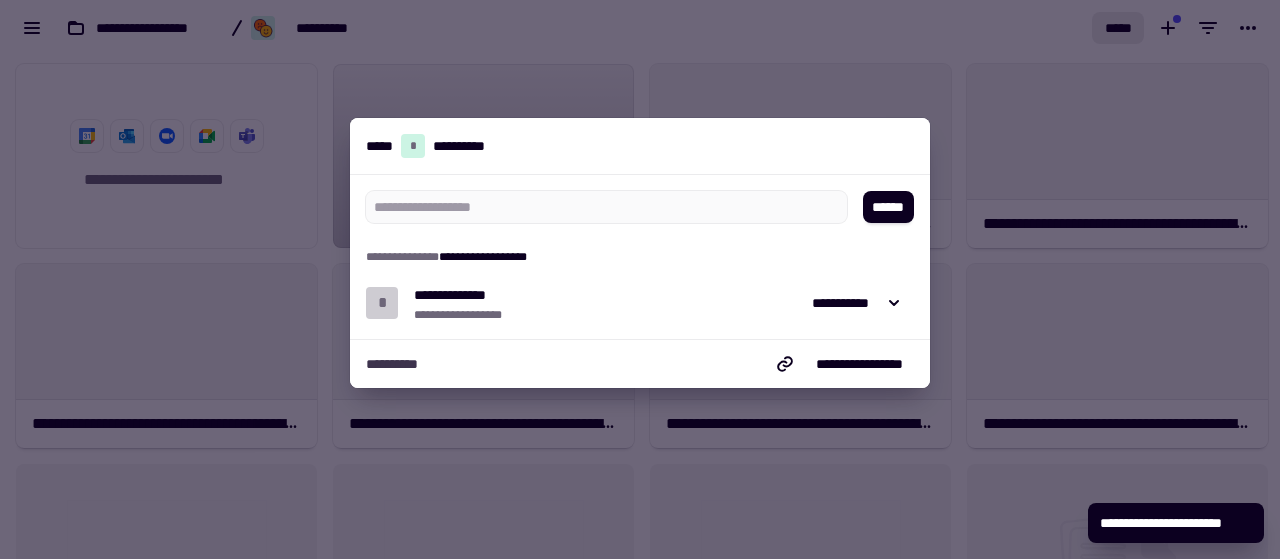 click at bounding box center (640, 279) 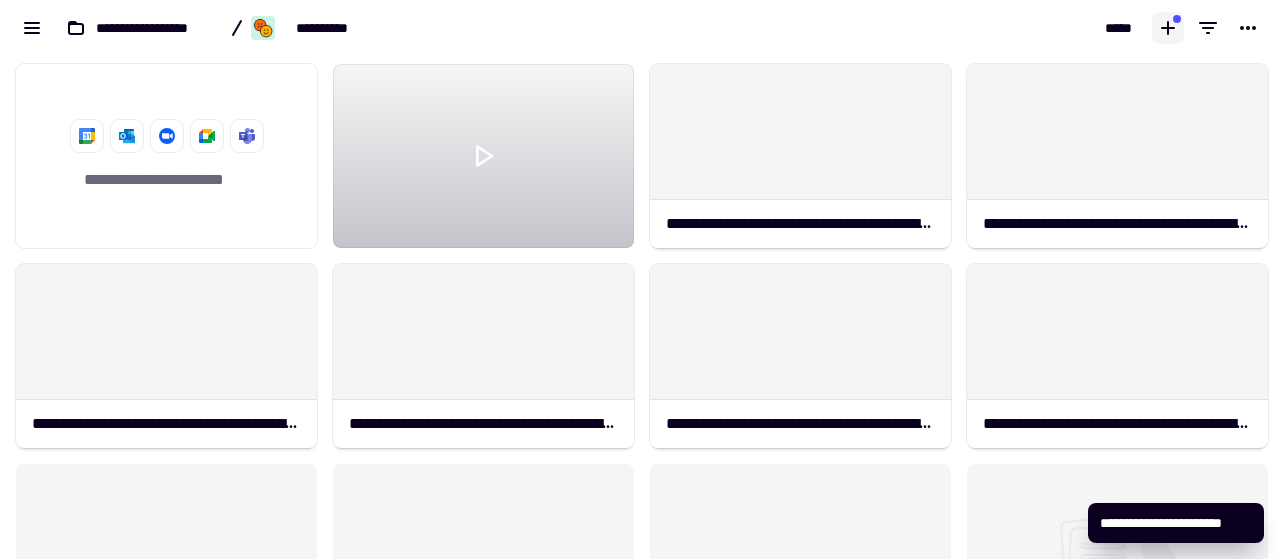 click 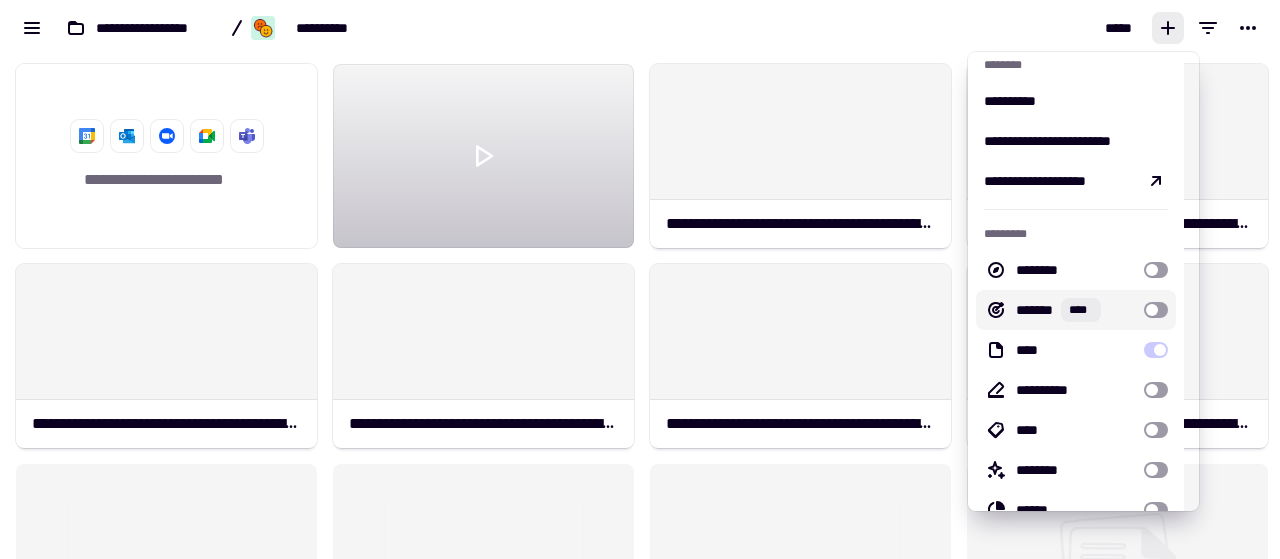 scroll, scrollTop: 38, scrollLeft: 0, axis: vertical 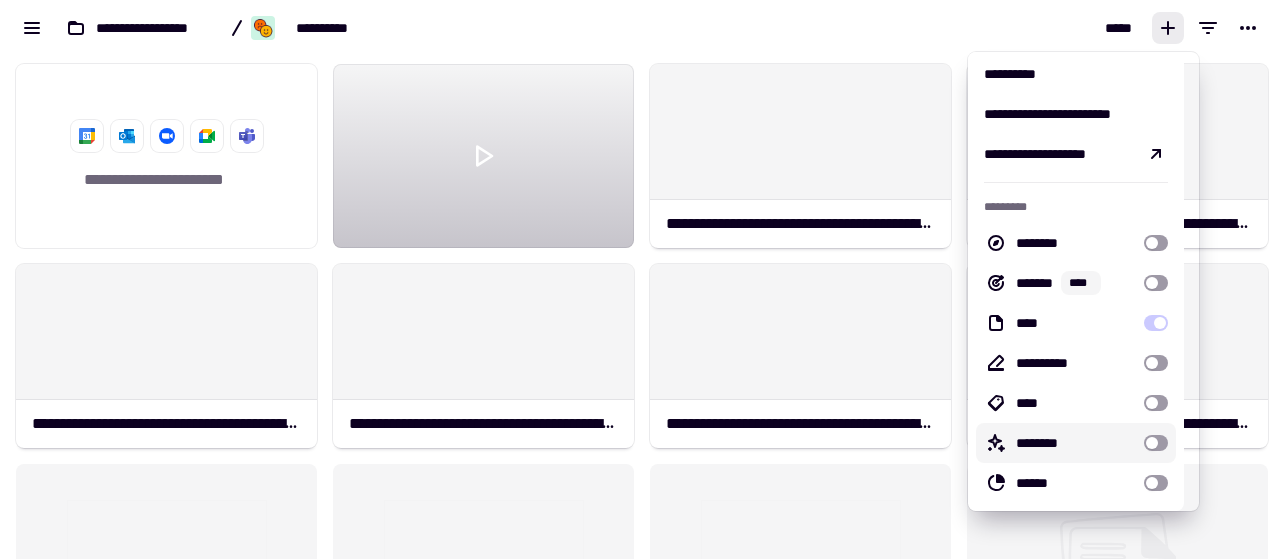 click at bounding box center (1156, 443) 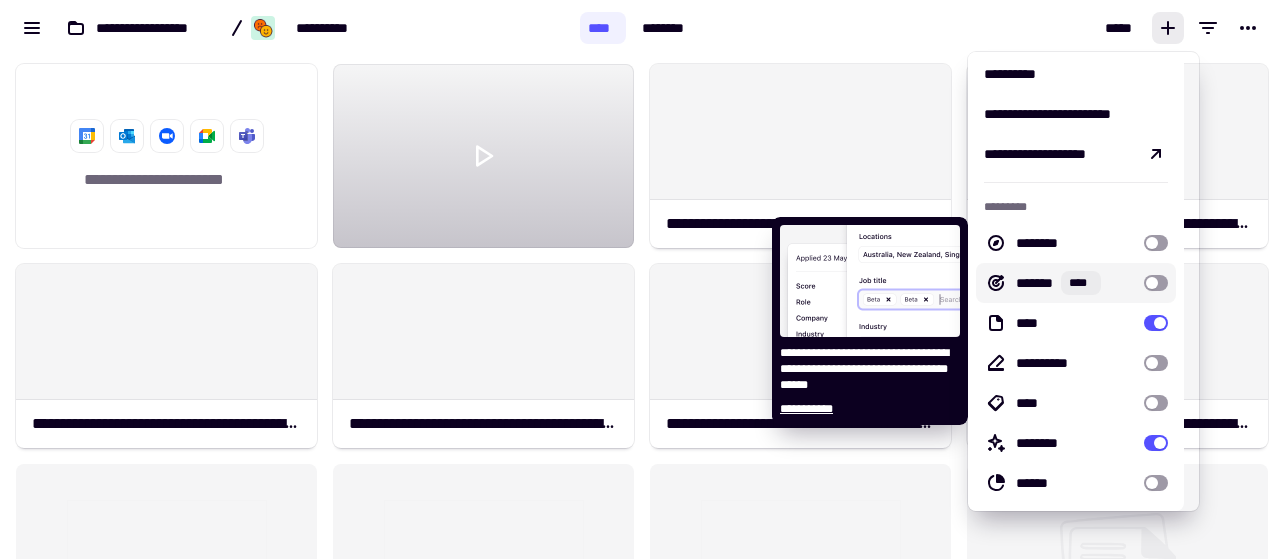 scroll, scrollTop: 0, scrollLeft: 0, axis: both 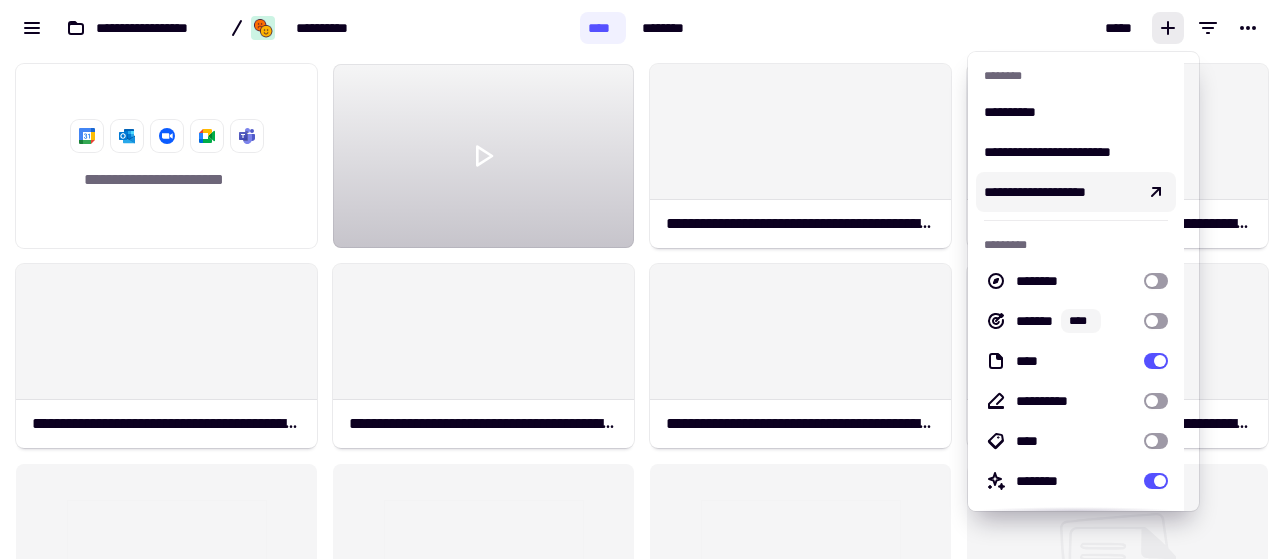 click on "**********" at bounding box center [290, 28] 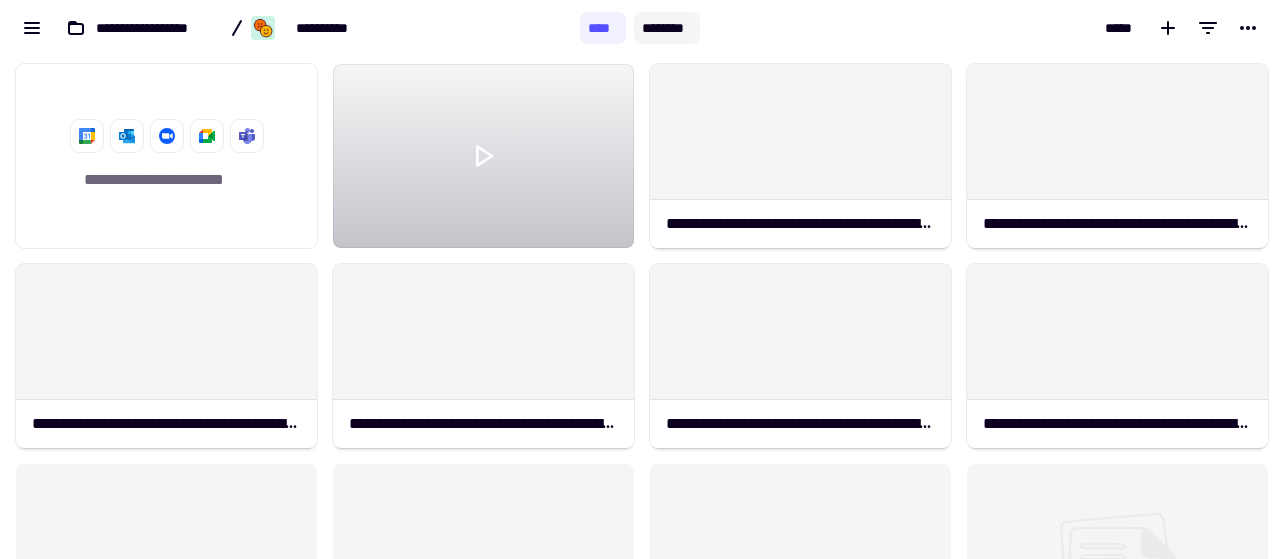click on "********" 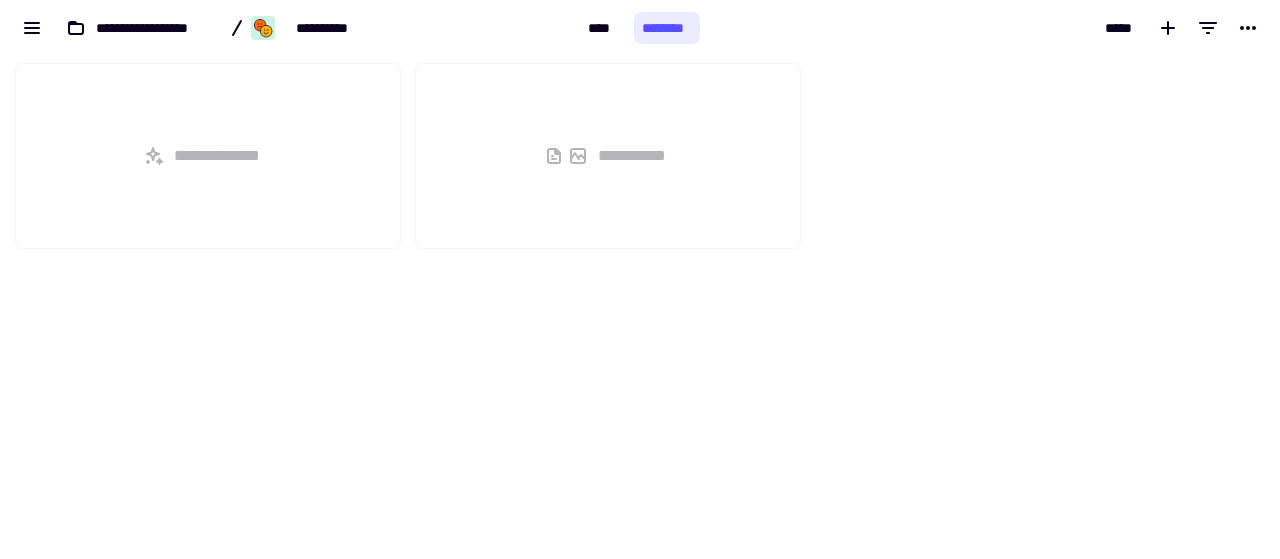scroll, scrollTop: 16, scrollLeft: 16, axis: both 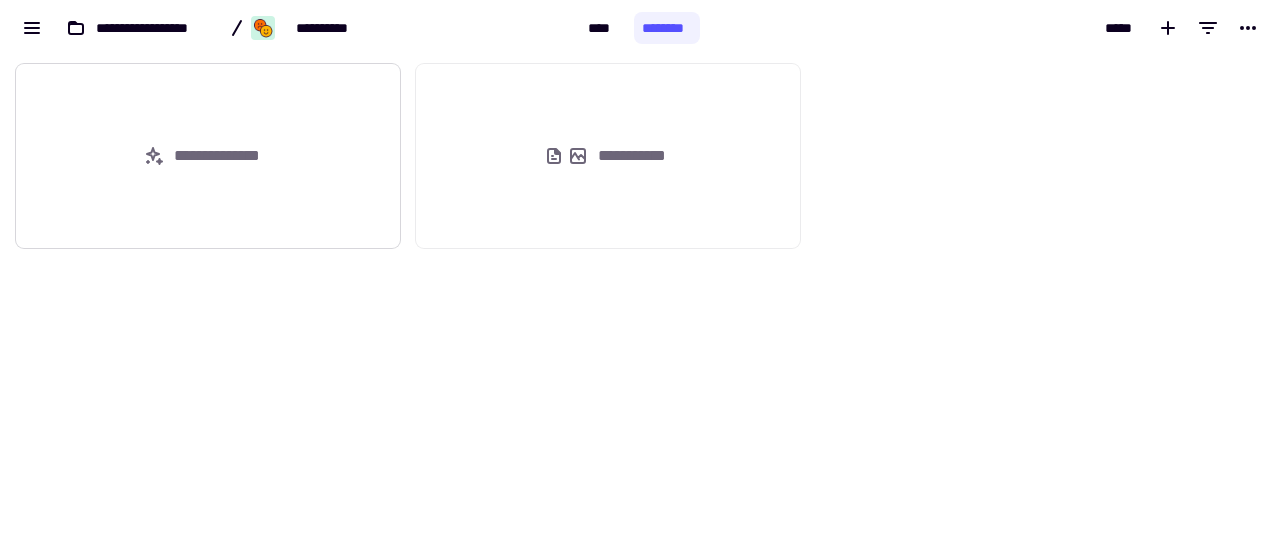click on "**********" 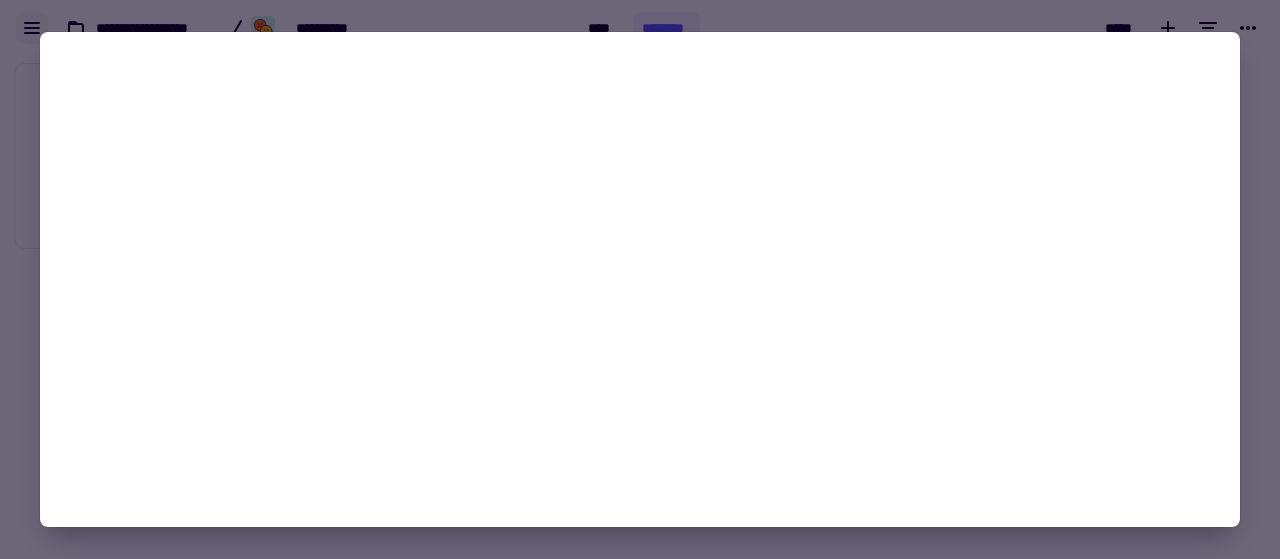 click on "**********" at bounding box center (640, 279) 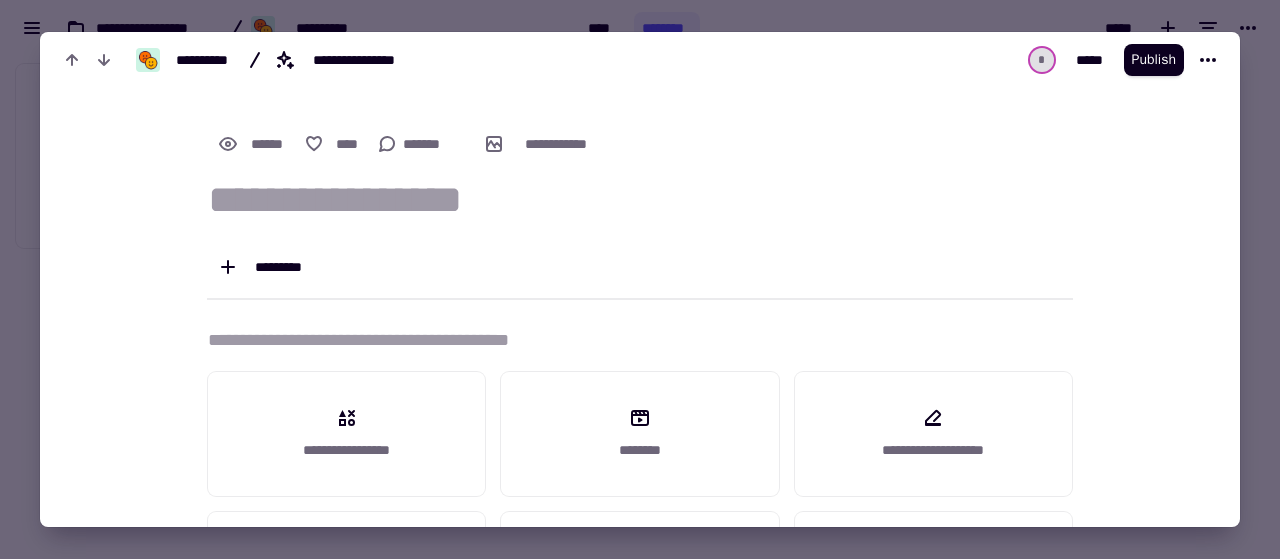 click at bounding box center [640, 279] 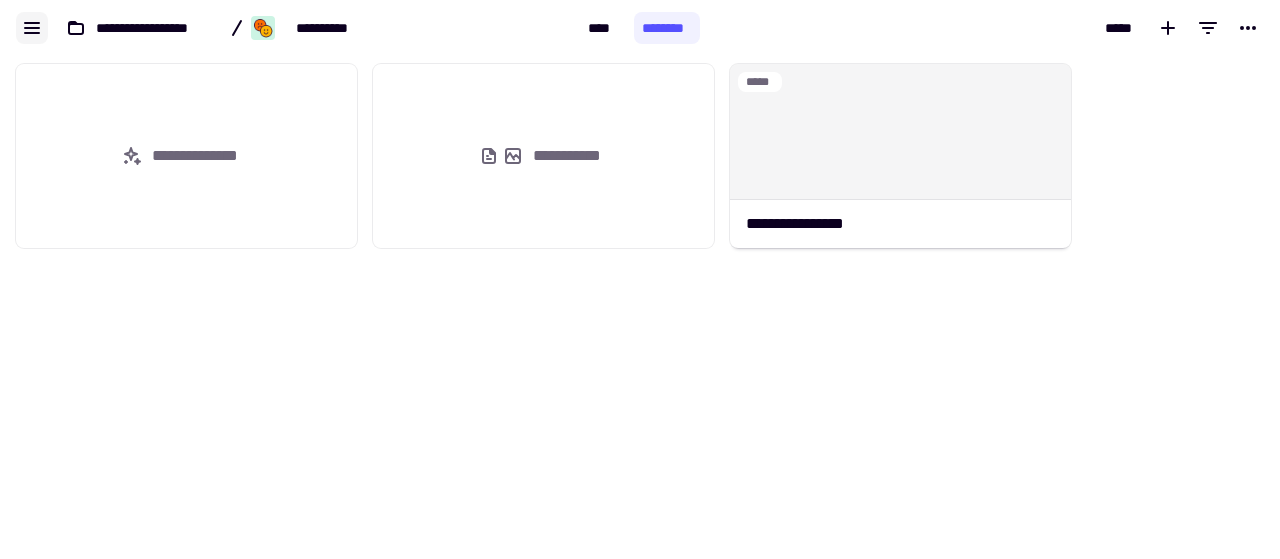 click 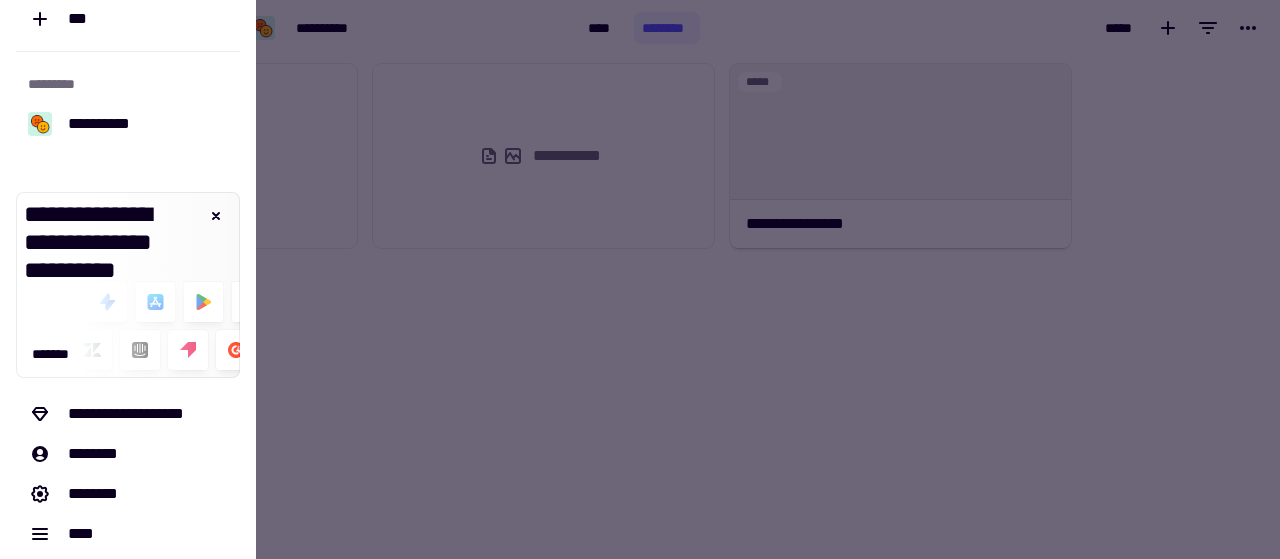 scroll, scrollTop: 188, scrollLeft: 0, axis: vertical 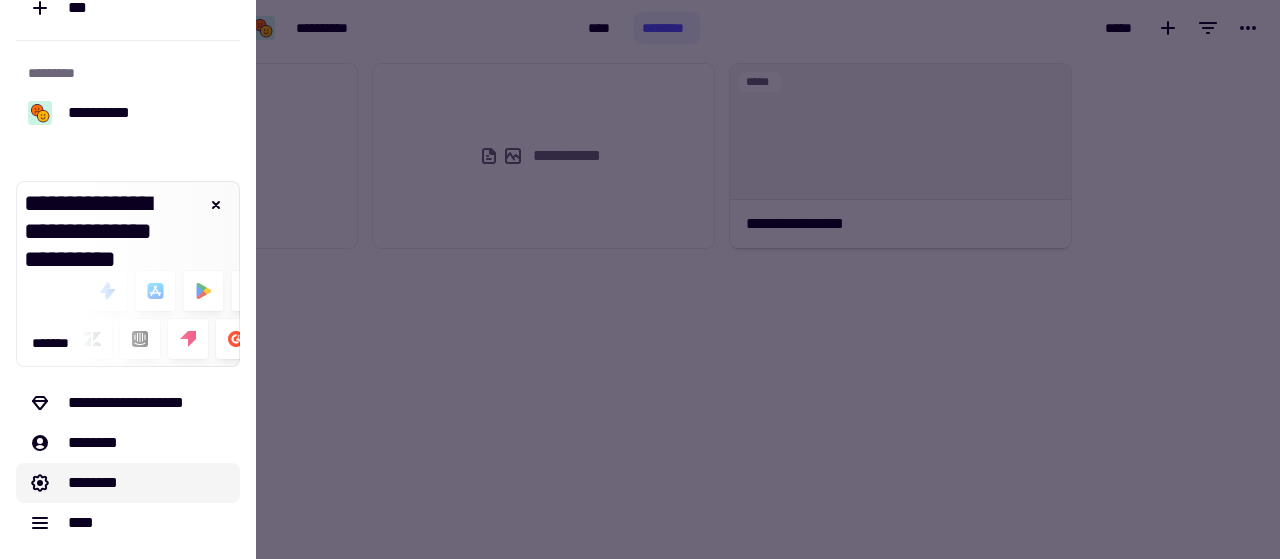 click on "********" 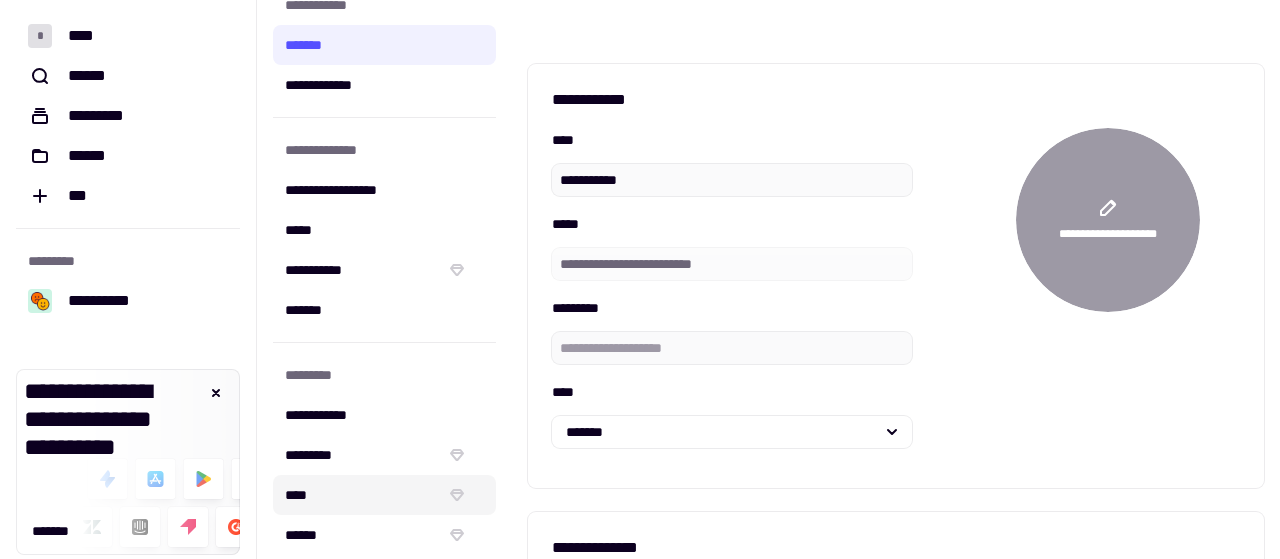 scroll, scrollTop: 0, scrollLeft: 0, axis: both 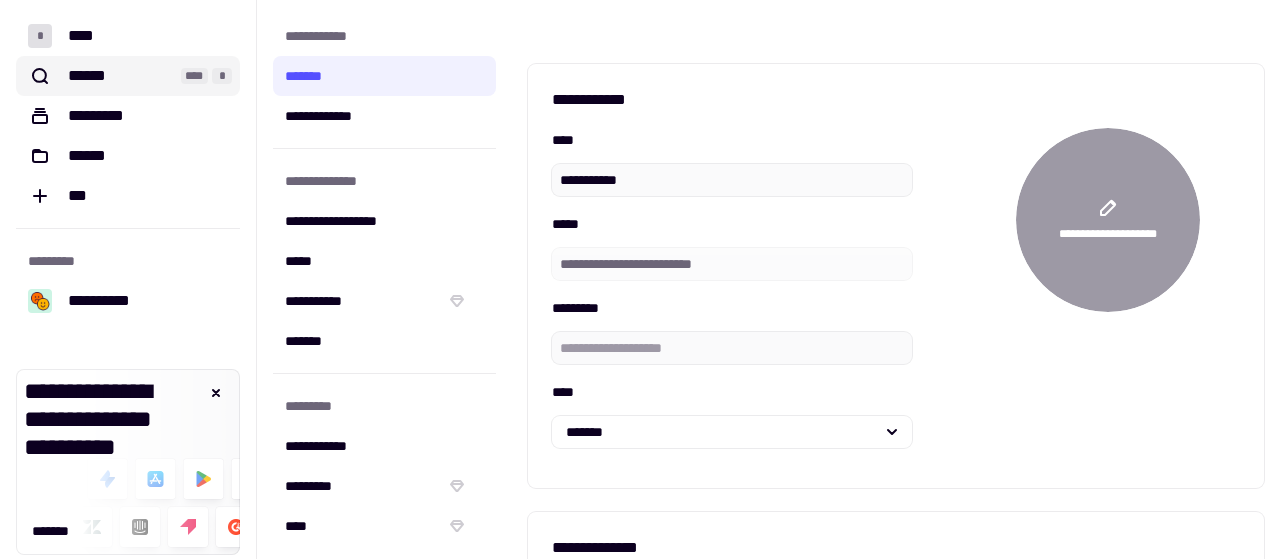 click on "******" 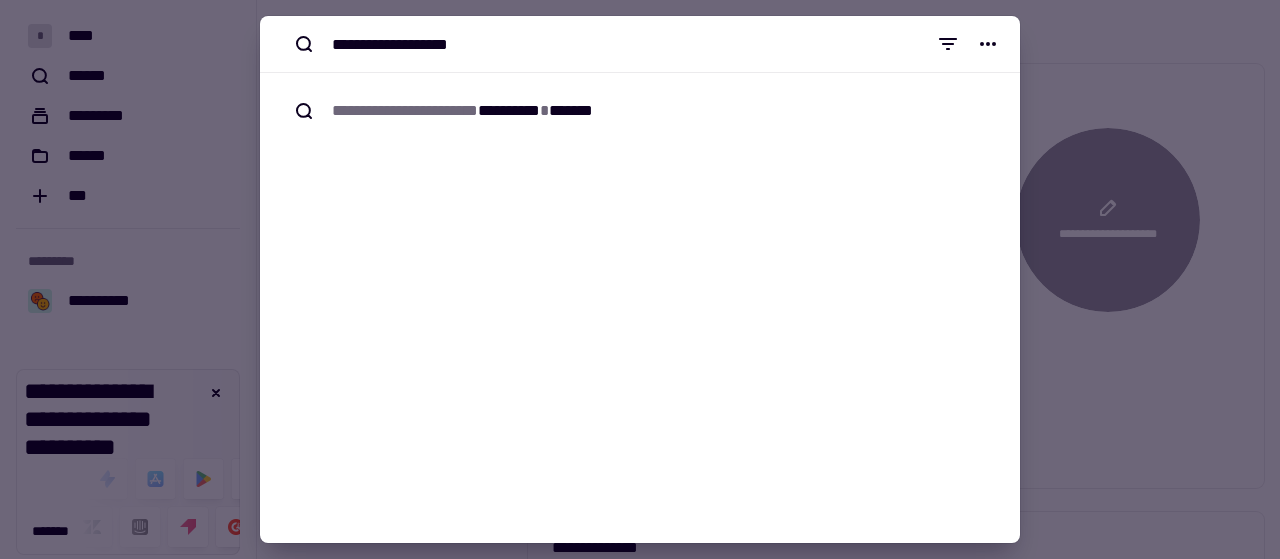 type on "**********" 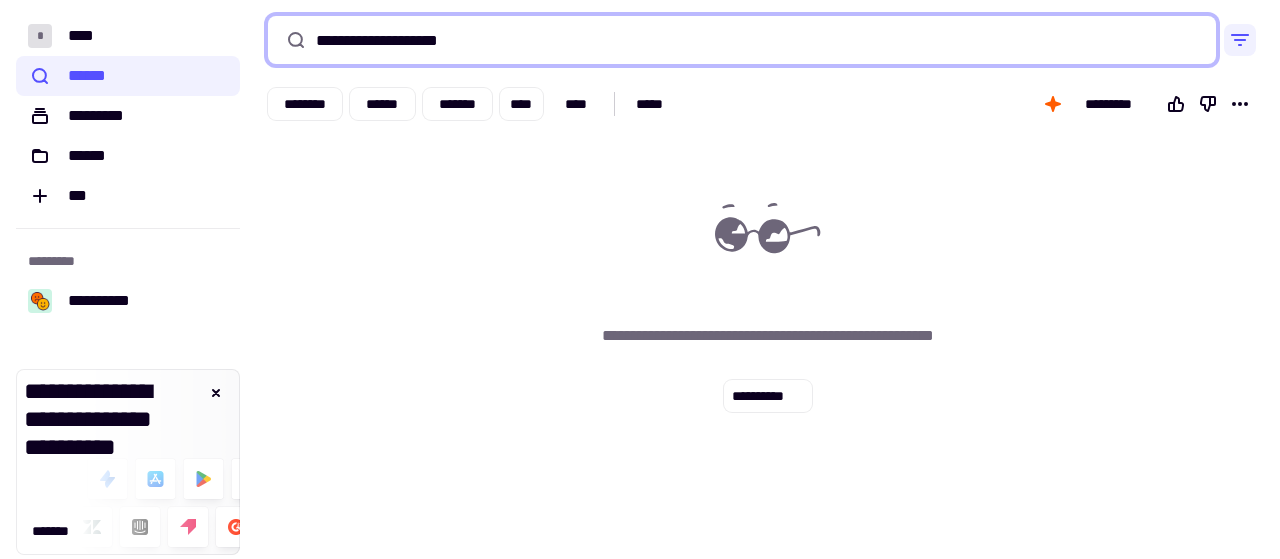 click on "**********" at bounding box center (742, 40) 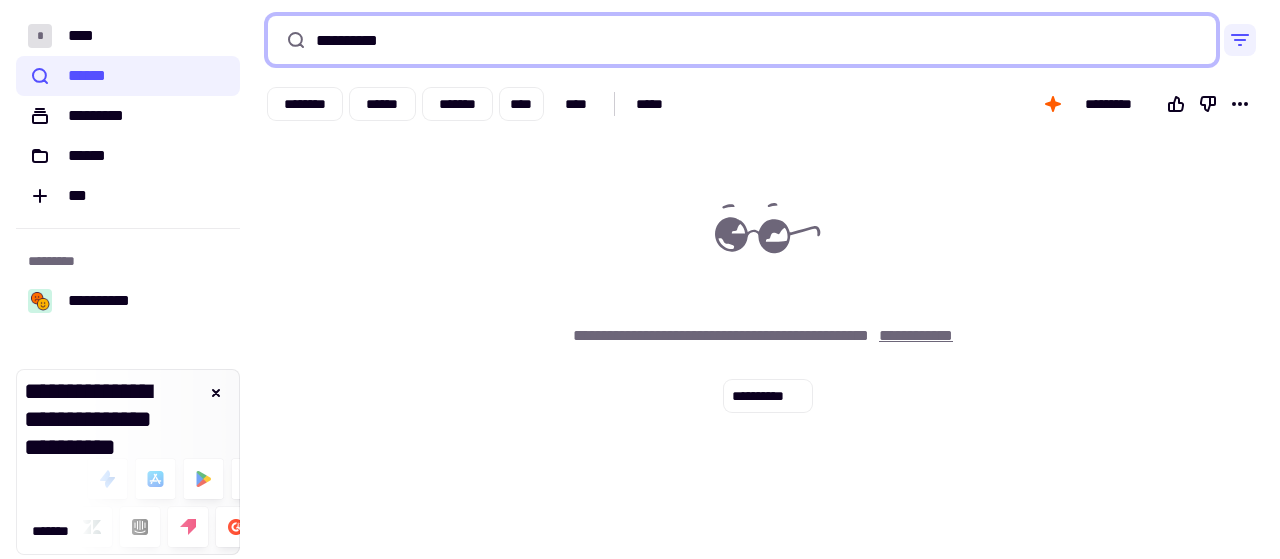 type on "**********" 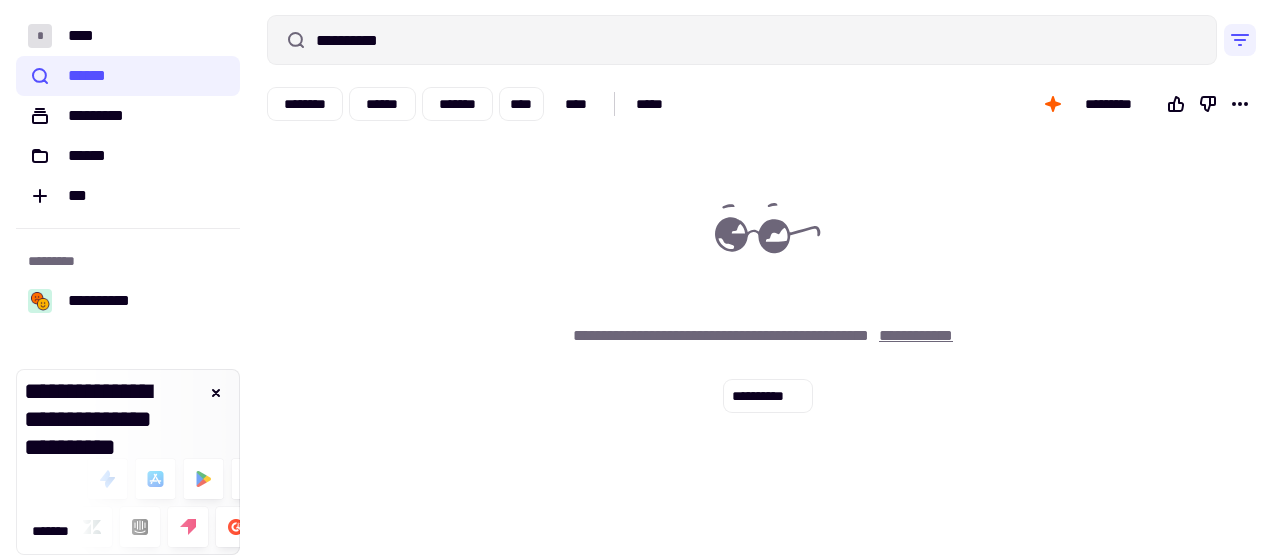 click on "**********" 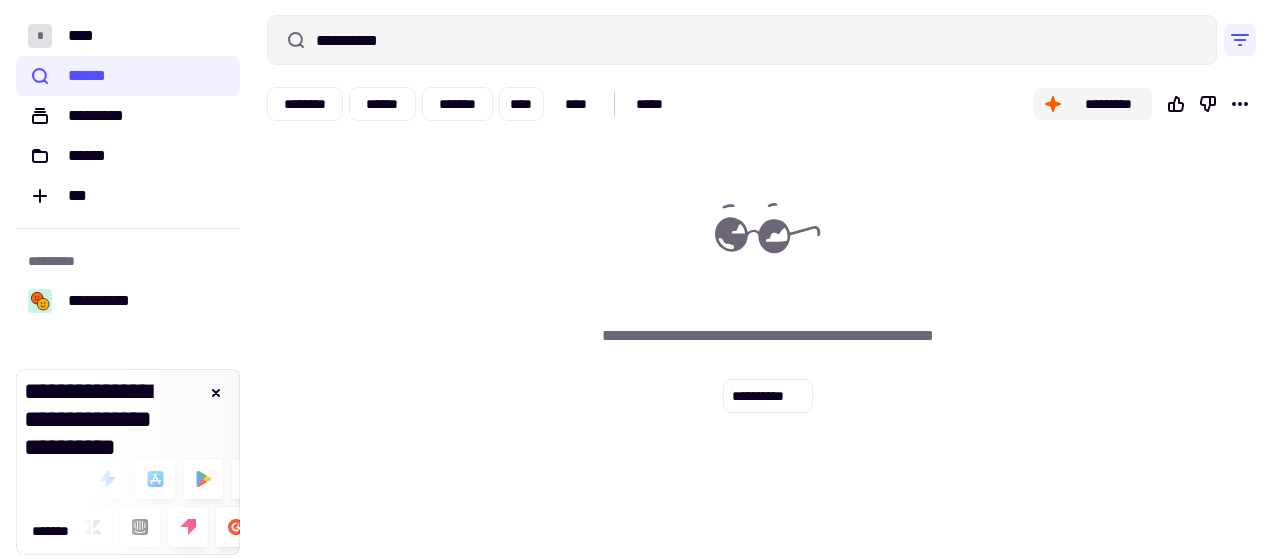 click on "*********" 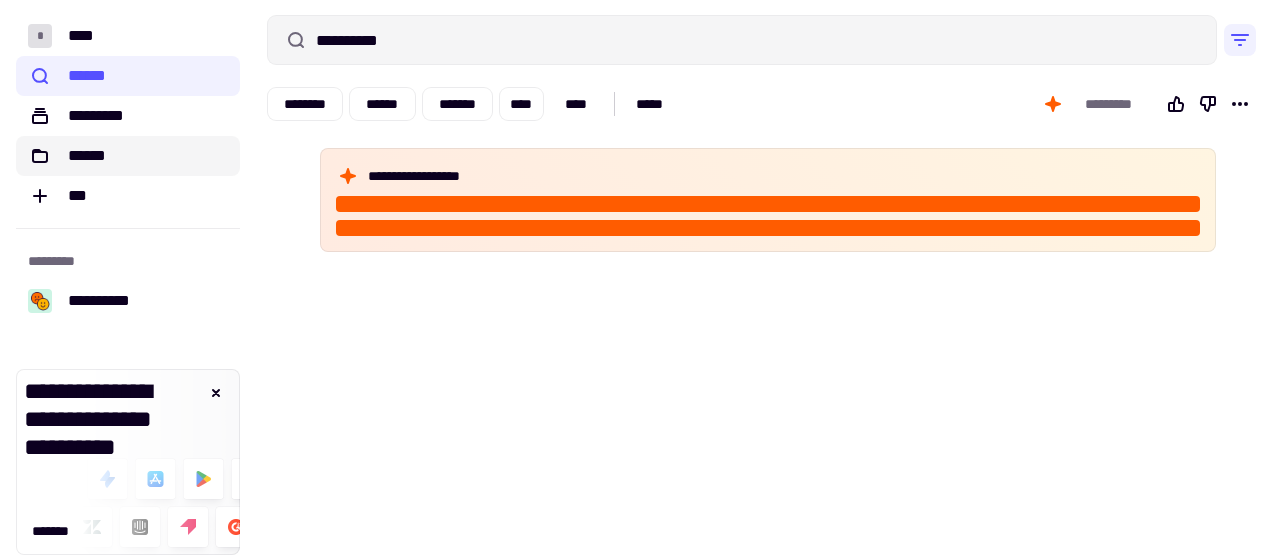 click on "******" 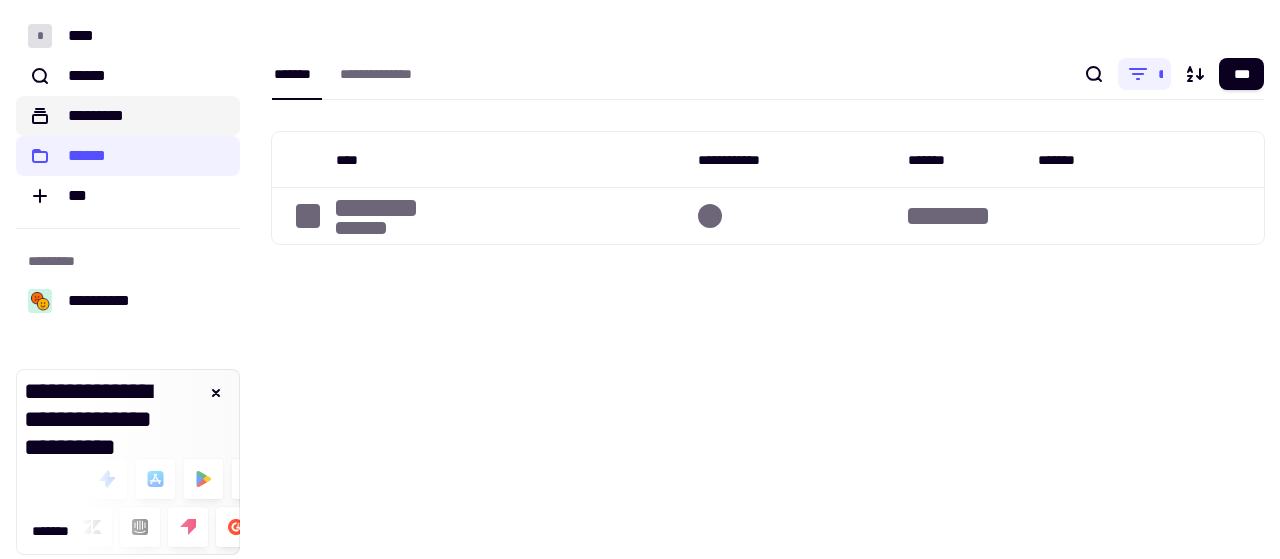 click on "*********" 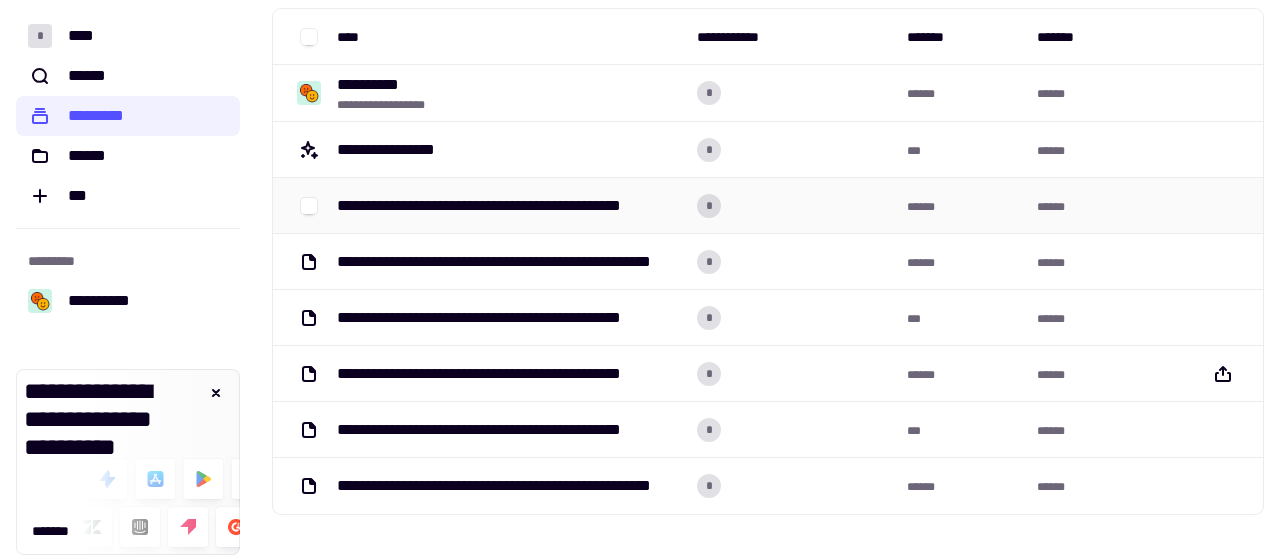 scroll, scrollTop: 0, scrollLeft: 0, axis: both 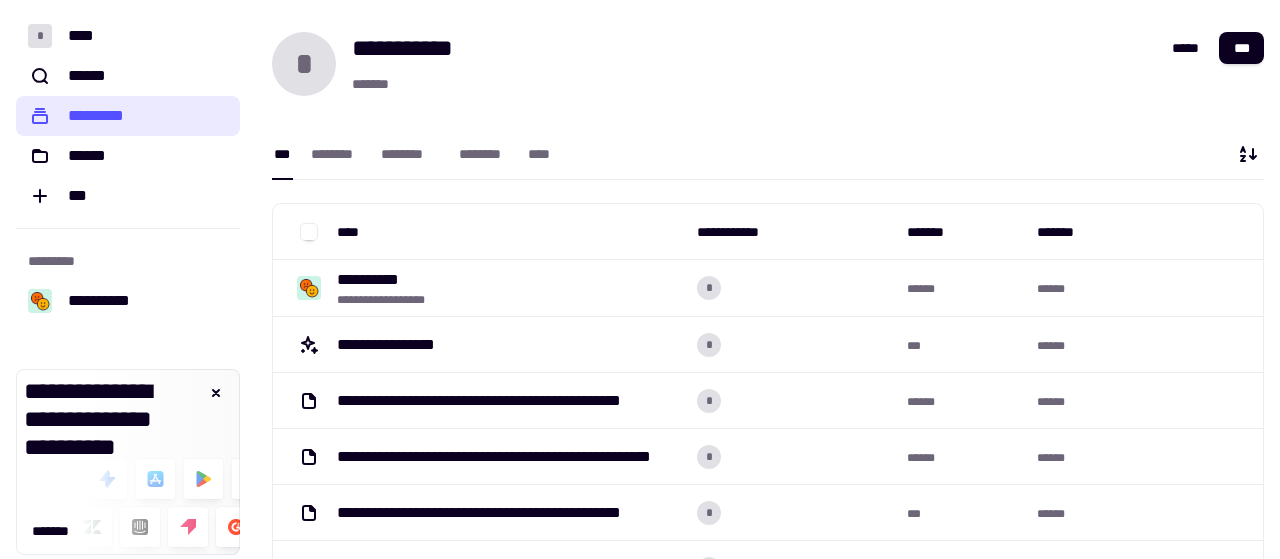 click on "*********" 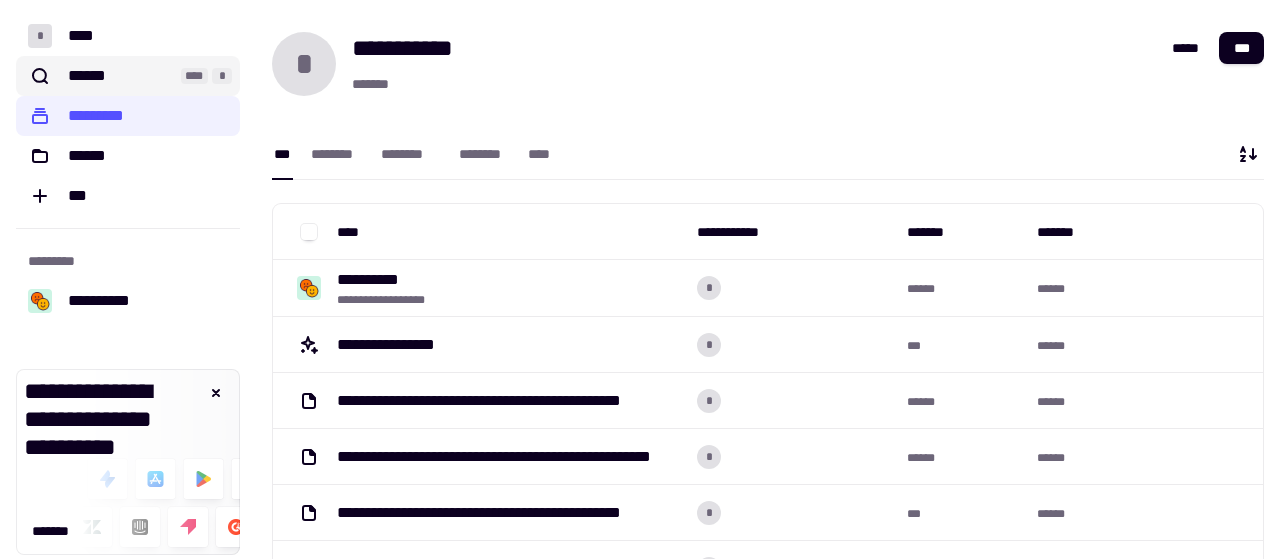 click on "******" 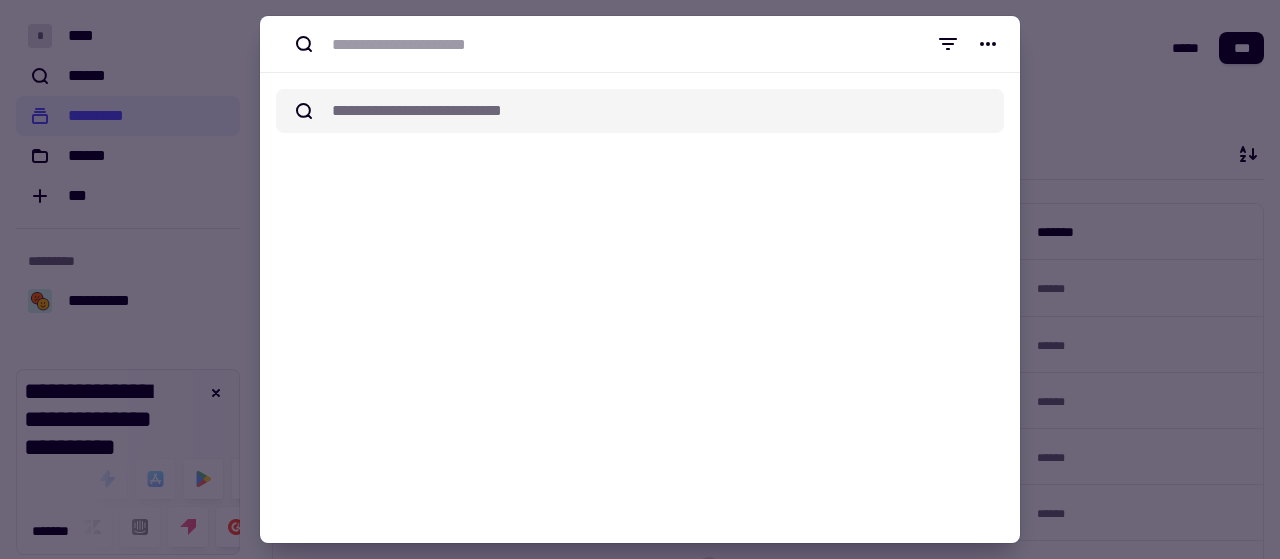 click at bounding box center [630, 44] 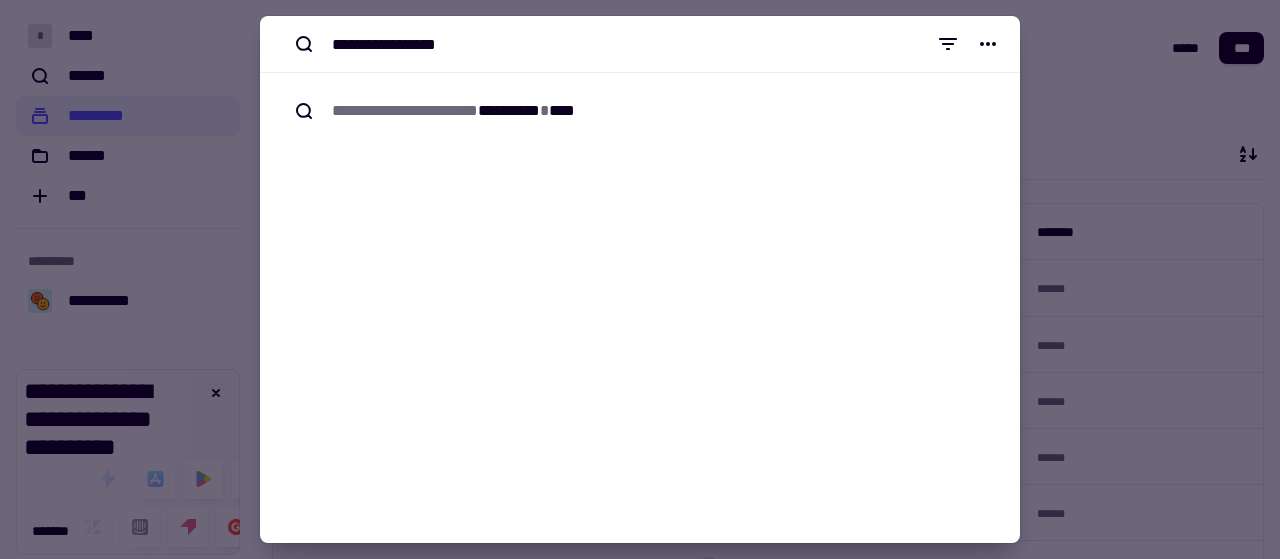 type on "**********" 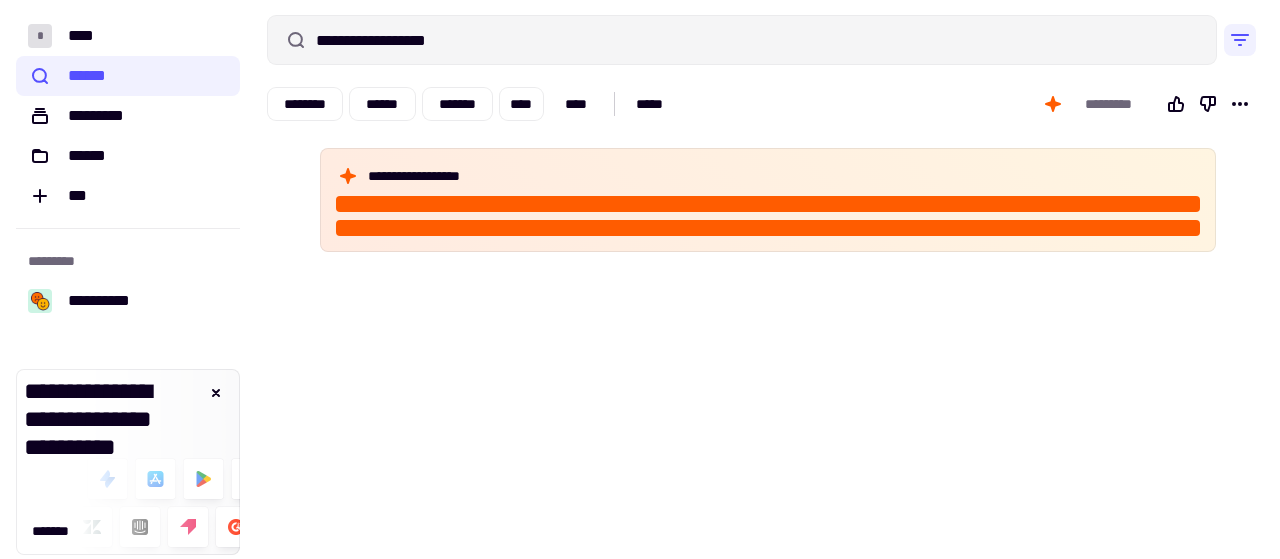 click on "**********" at bounding box center [768, 279] 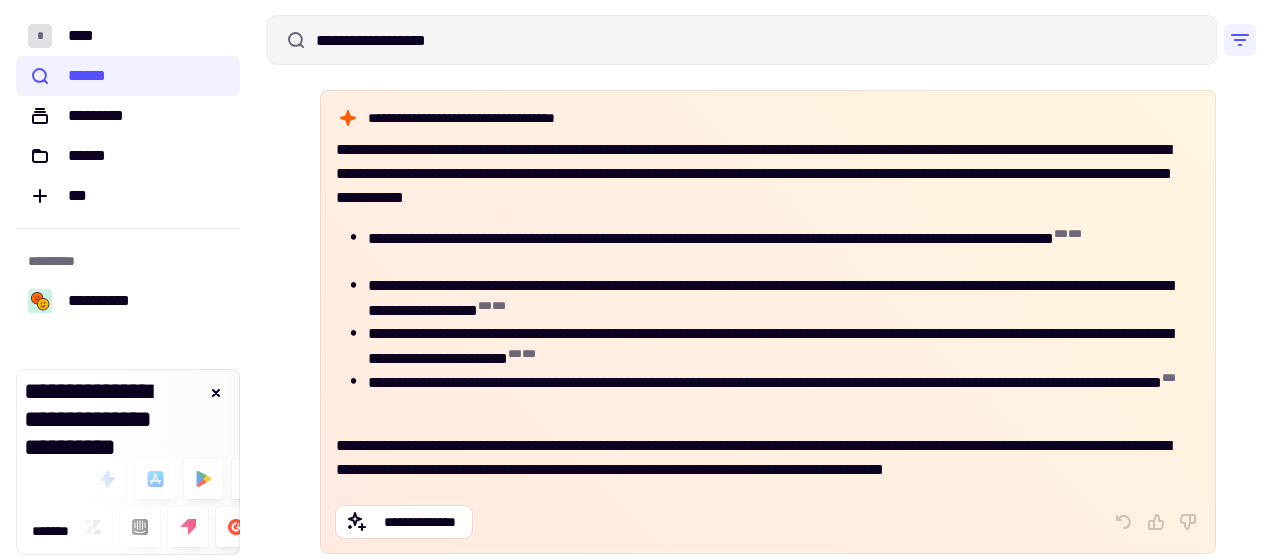 scroll, scrollTop: 0, scrollLeft: 0, axis: both 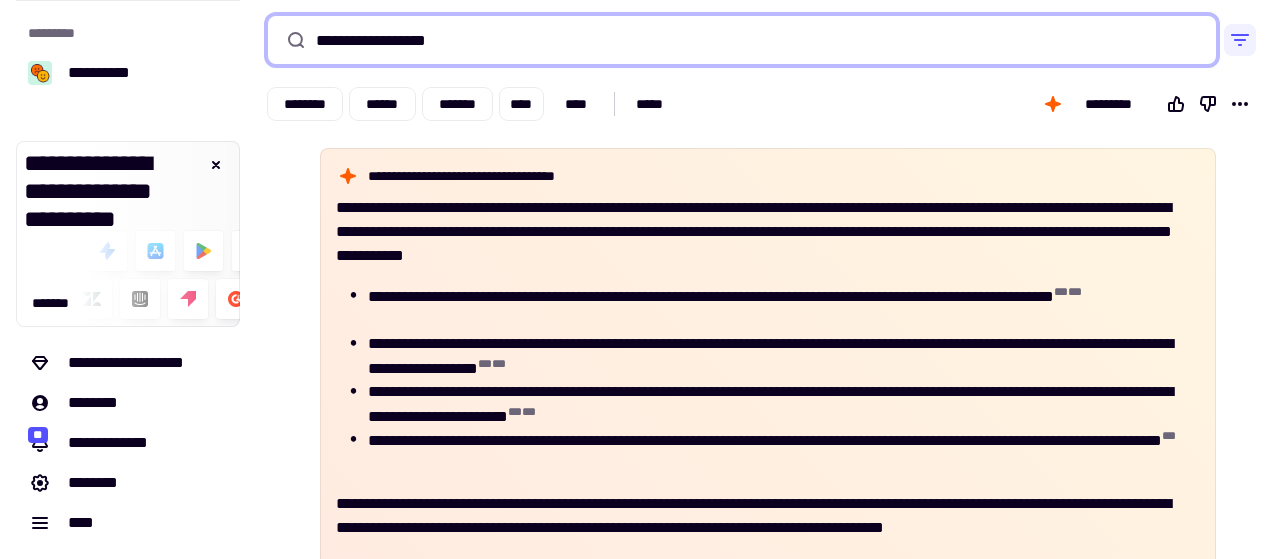 click on "**********" at bounding box center [742, 40] 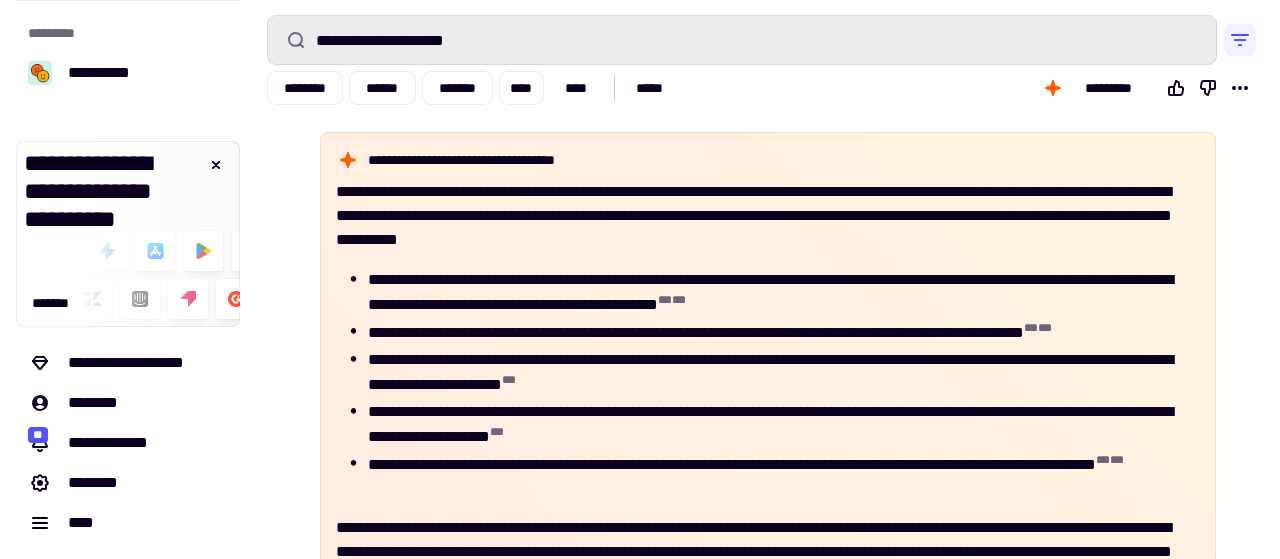 scroll, scrollTop: 15, scrollLeft: 0, axis: vertical 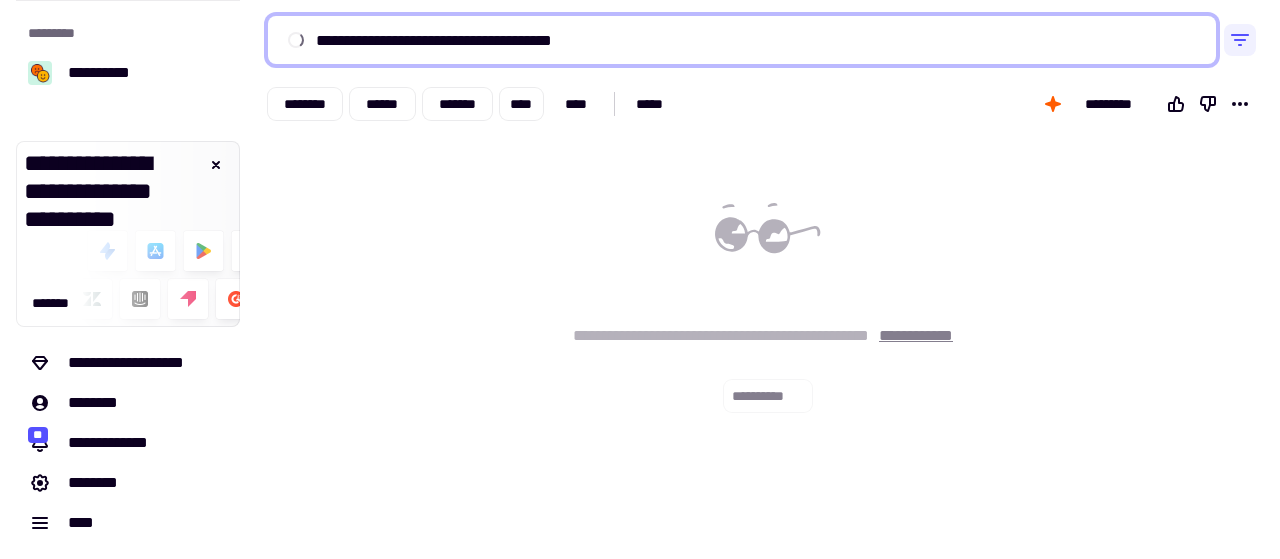 click on "**********" at bounding box center (742, 40) 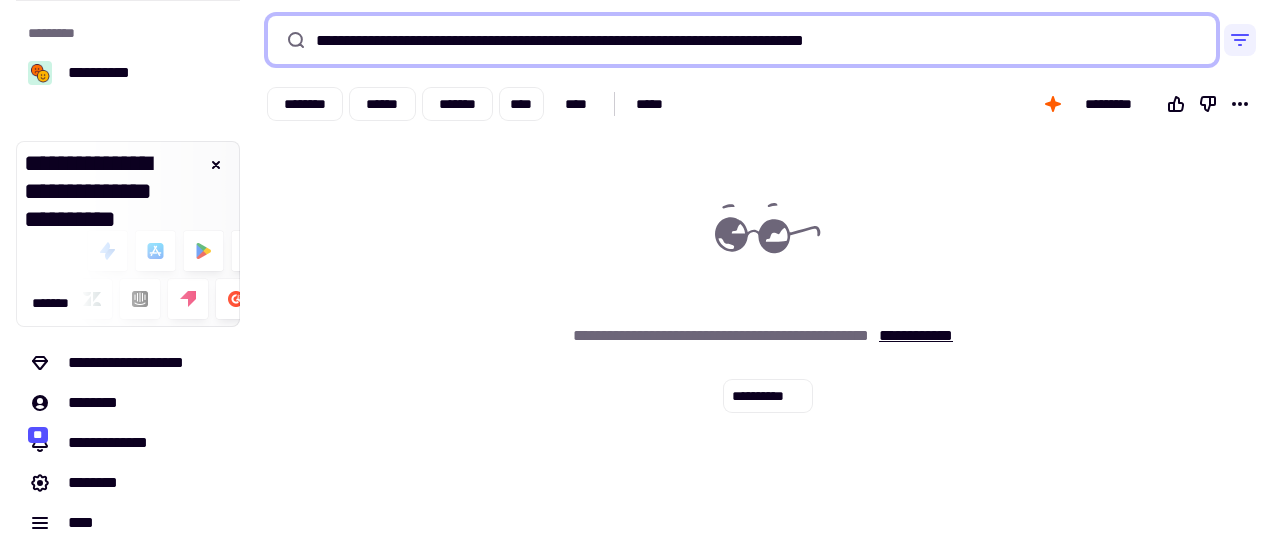 type on "**********" 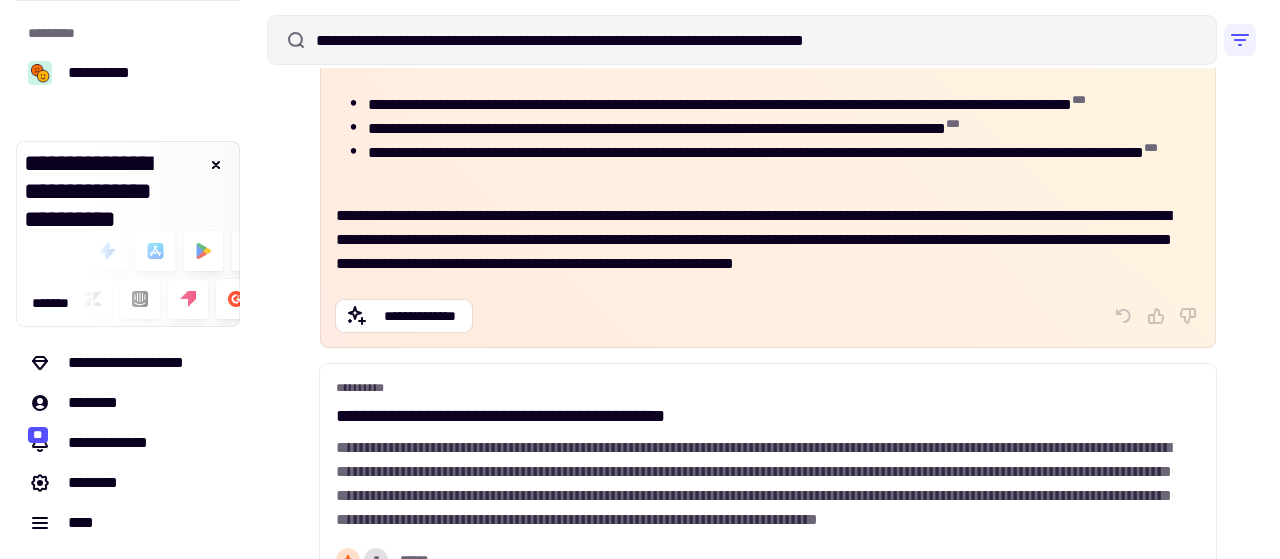scroll, scrollTop: 238, scrollLeft: 0, axis: vertical 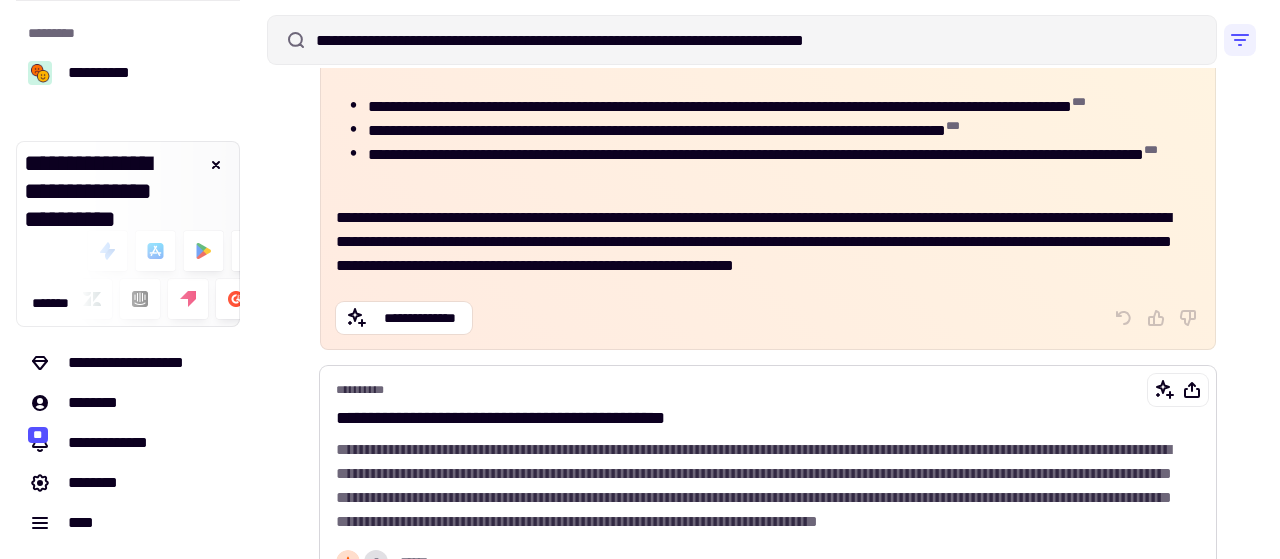click on "**********" at bounding box center [754, 485] 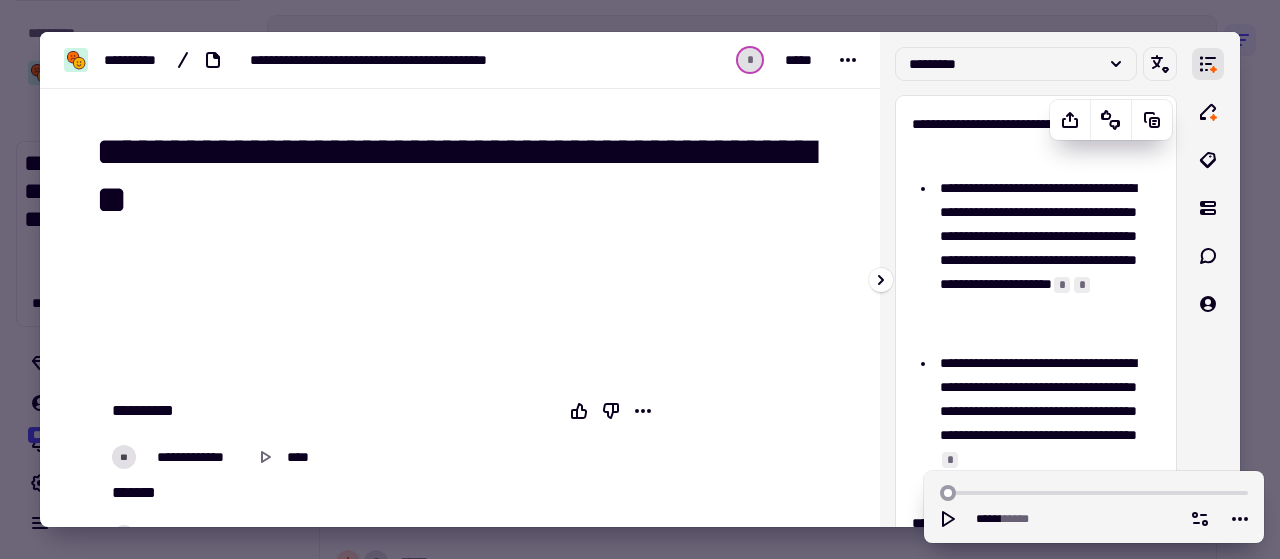 scroll, scrollTop: 445, scrollLeft: 0, axis: vertical 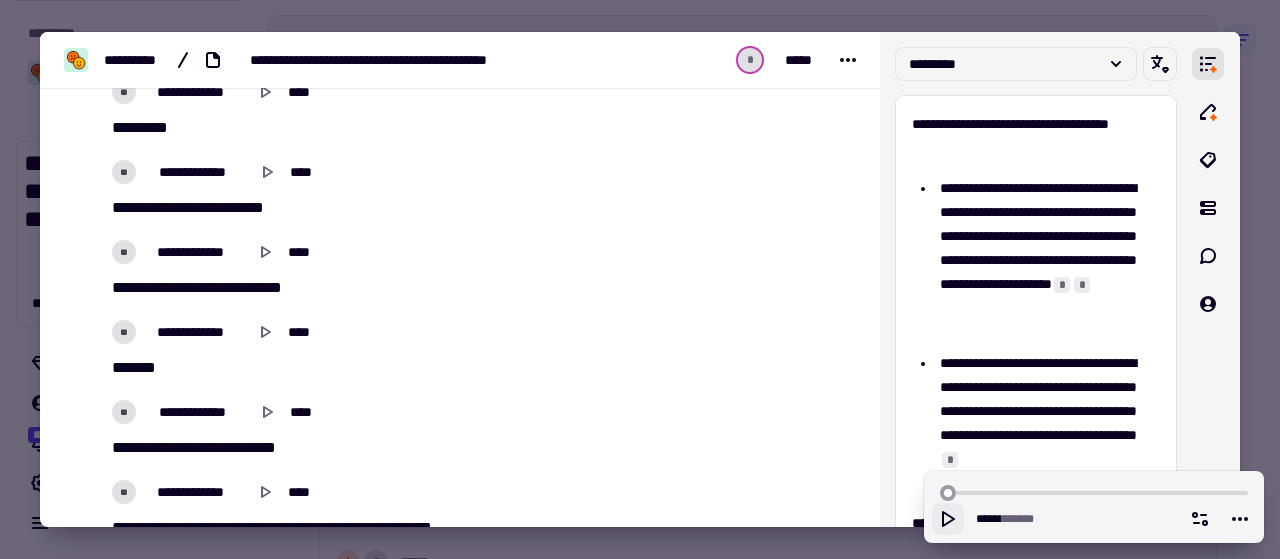 click 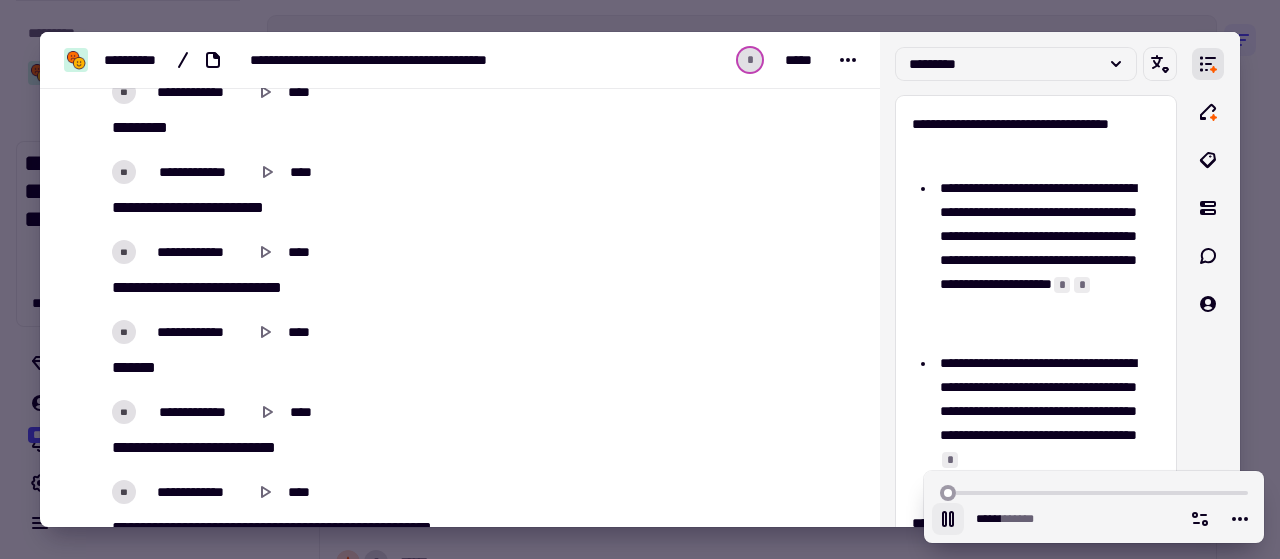 click 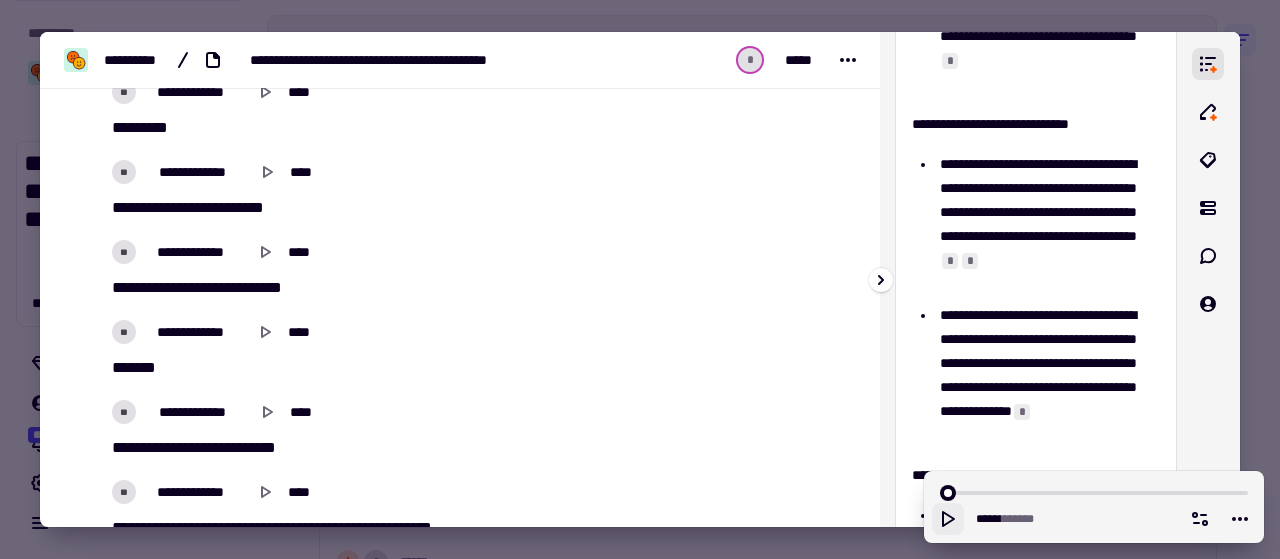 scroll, scrollTop: 0, scrollLeft: 0, axis: both 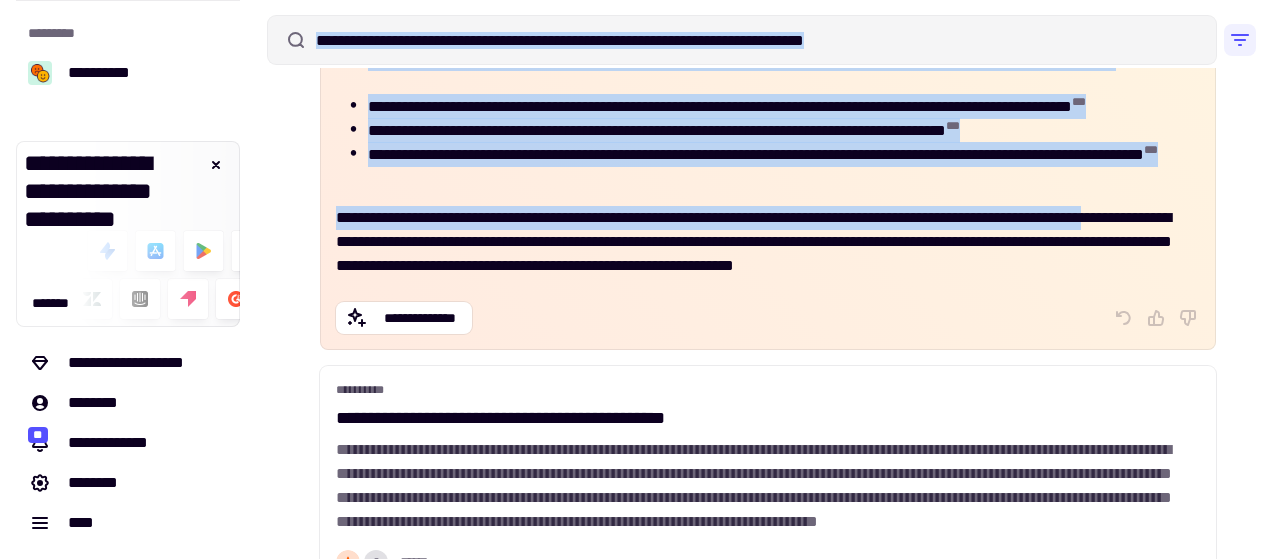 drag, startPoint x: 256, startPoint y: 233, endPoint x: 244, endPoint y: 212, distance: 24.186773 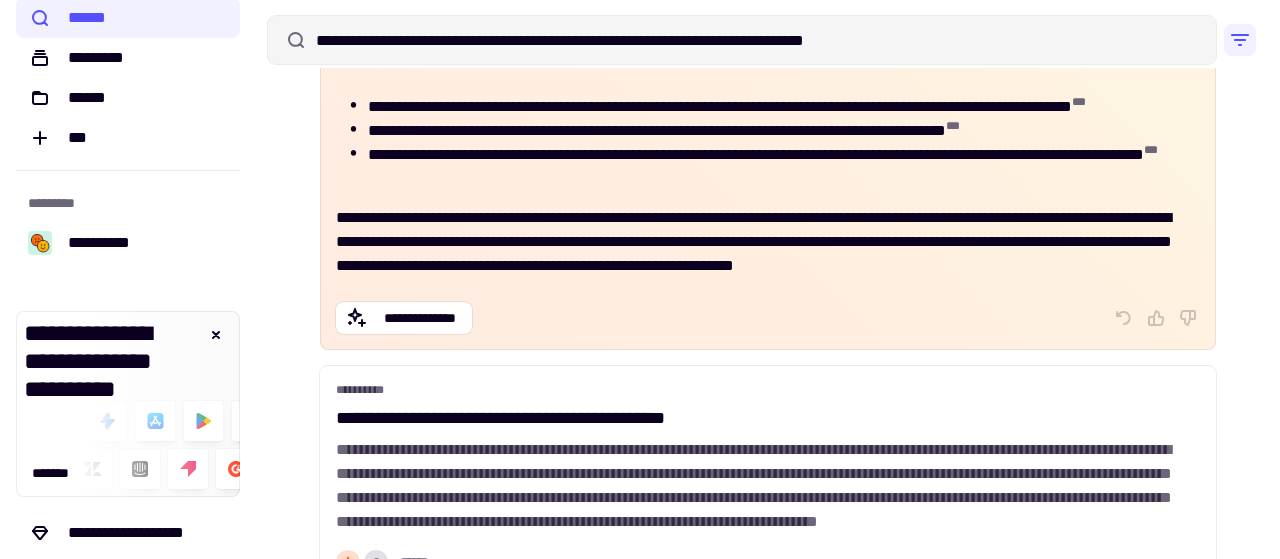 scroll, scrollTop: 54, scrollLeft: 0, axis: vertical 